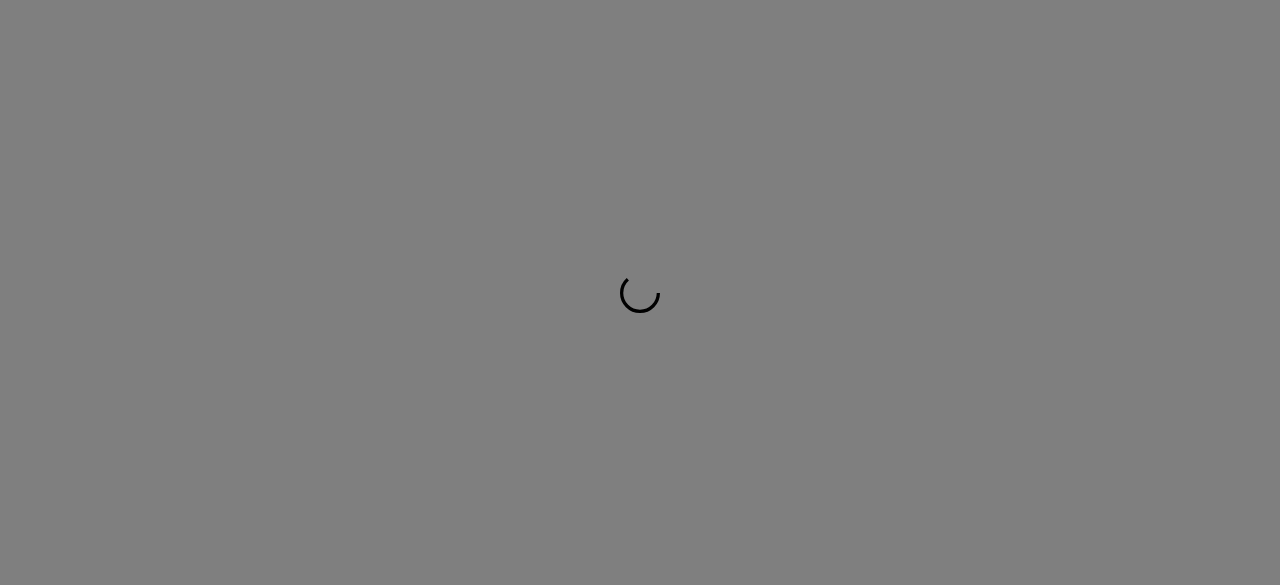 scroll, scrollTop: 0, scrollLeft: 0, axis: both 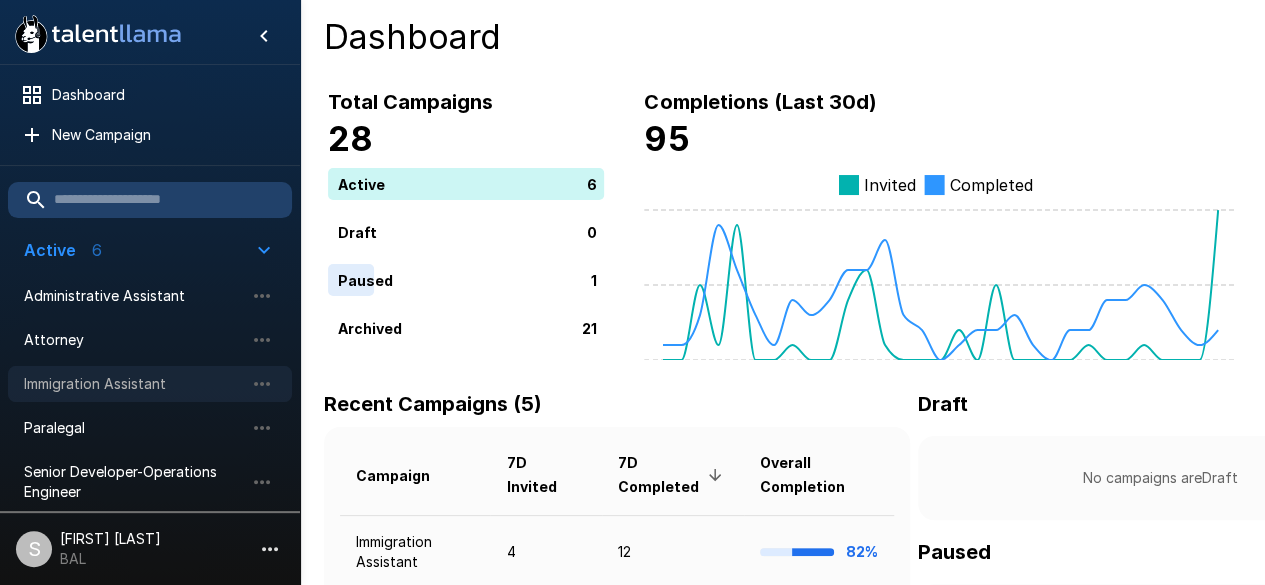 click on "Immigration Assistant" at bounding box center (134, 384) 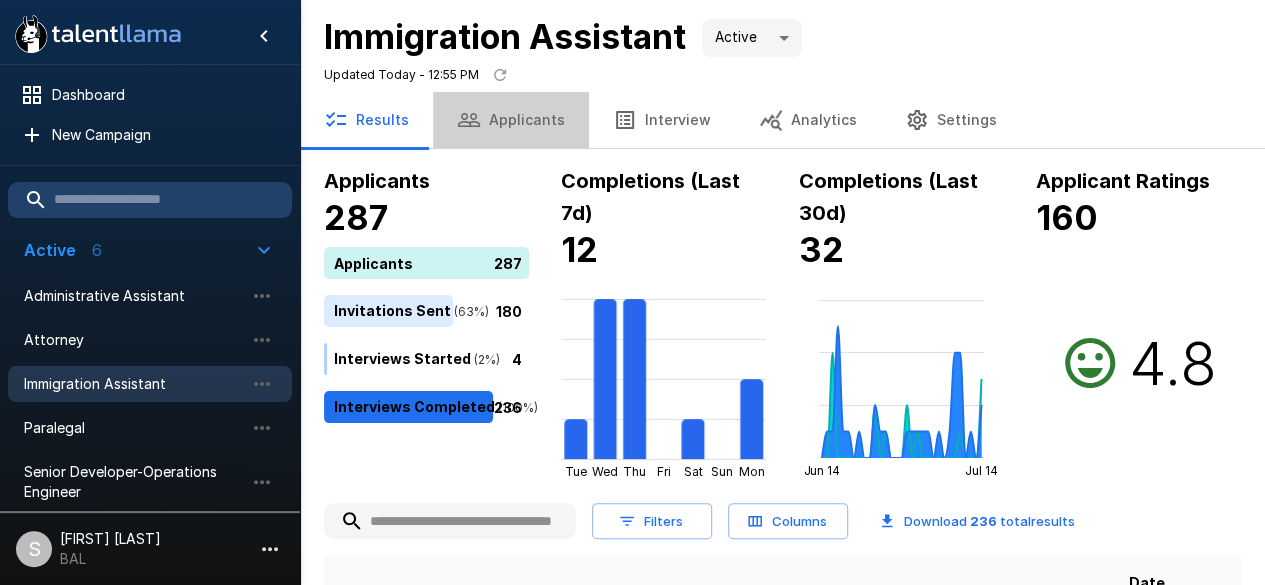 click on "Applicants" at bounding box center [511, 120] 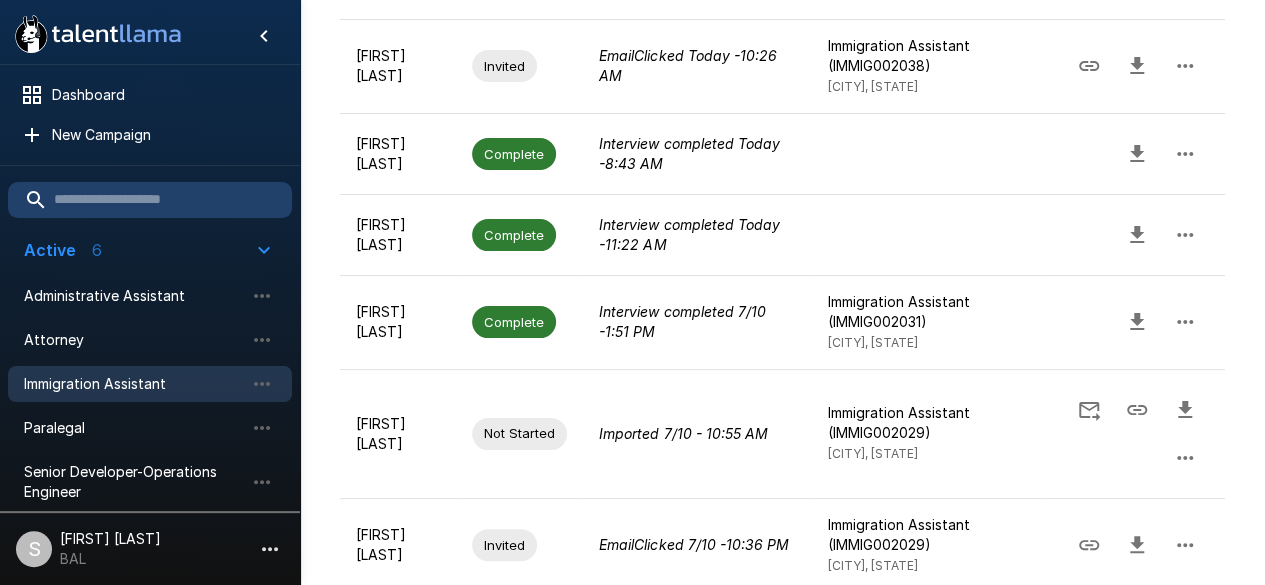 scroll, scrollTop: 757, scrollLeft: 0, axis: vertical 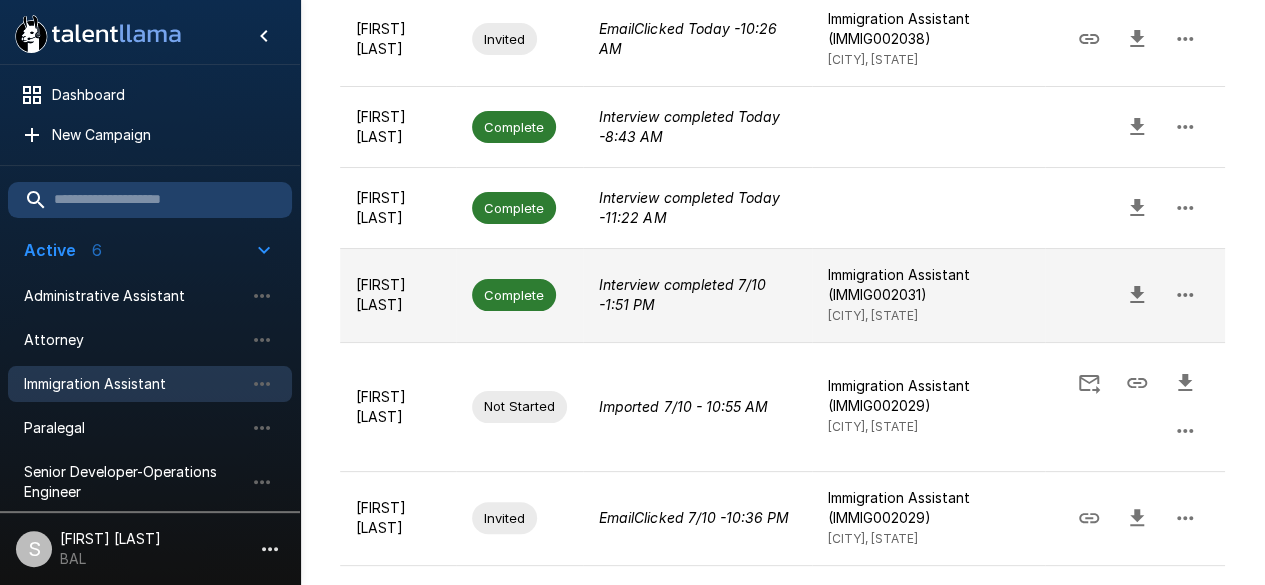 click on "[FIRST] [LAST]" at bounding box center (398, 295) 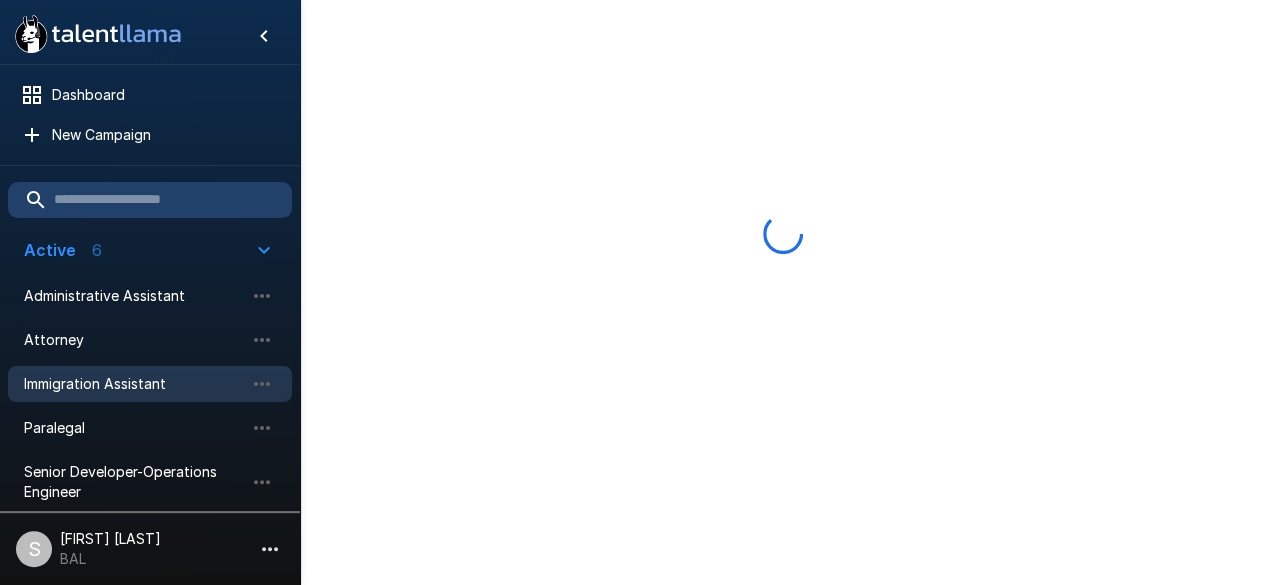 scroll, scrollTop: 0, scrollLeft: 0, axis: both 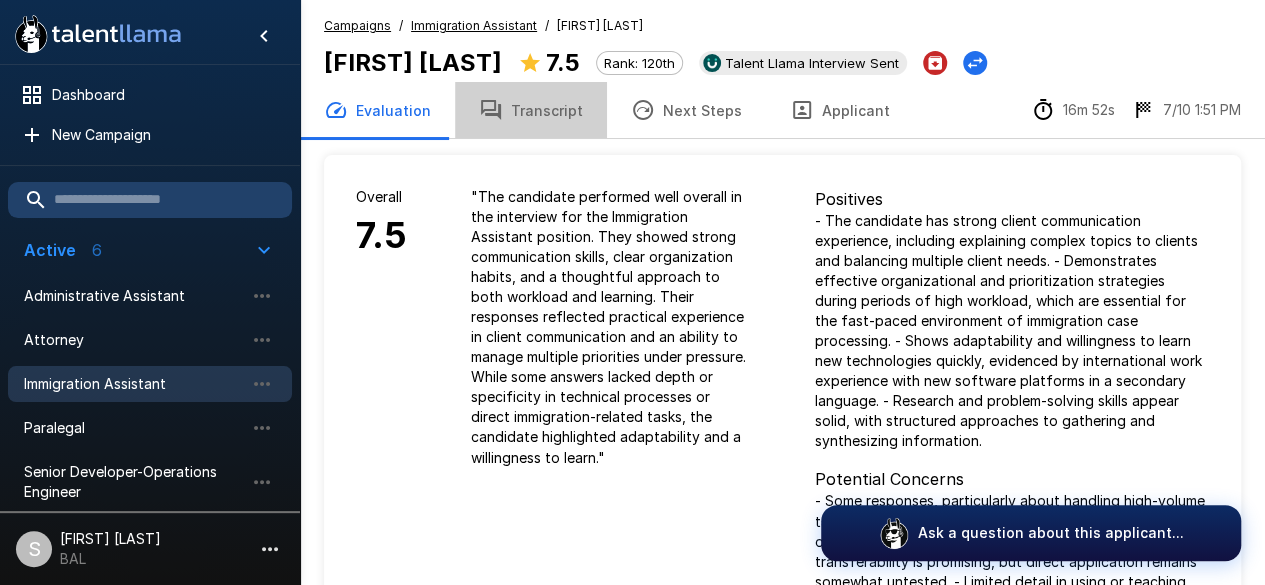 click on "Transcript" at bounding box center (531, 110) 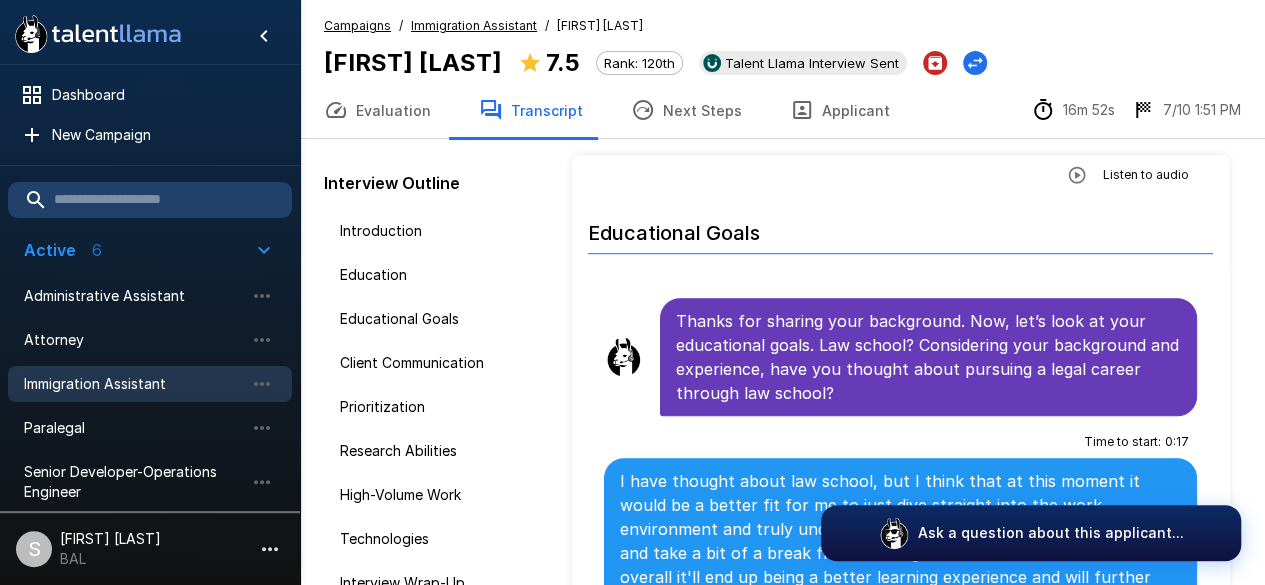 scroll, scrollTop: 744, scrollLeft: 0, axis: vertical 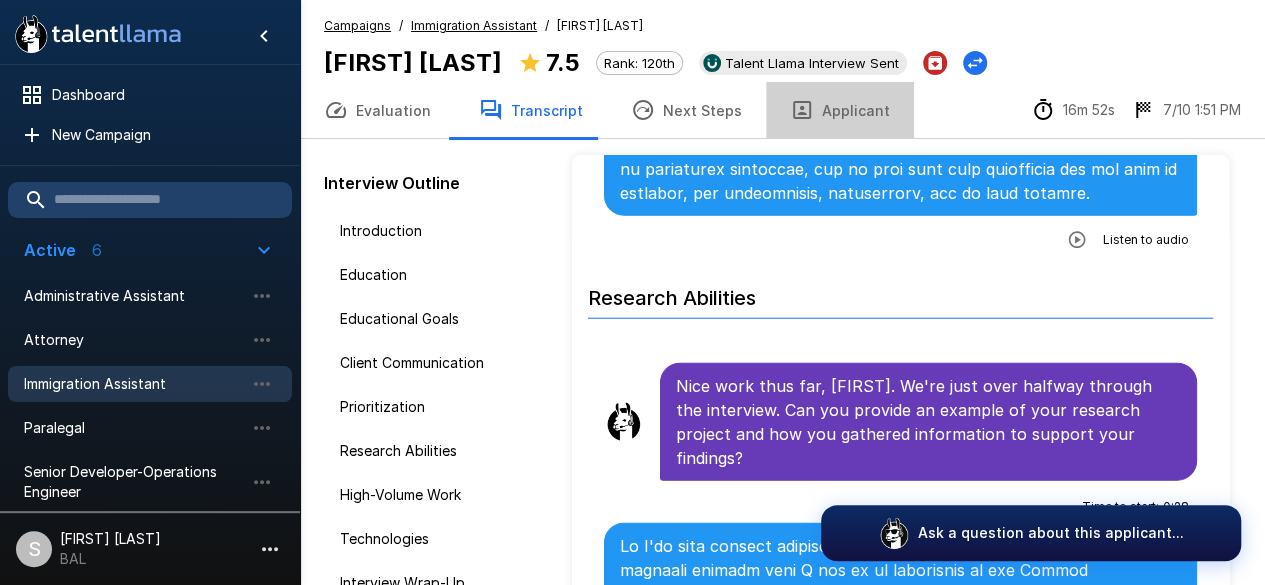 click on "Applicant" at bounding box center [840, 110] 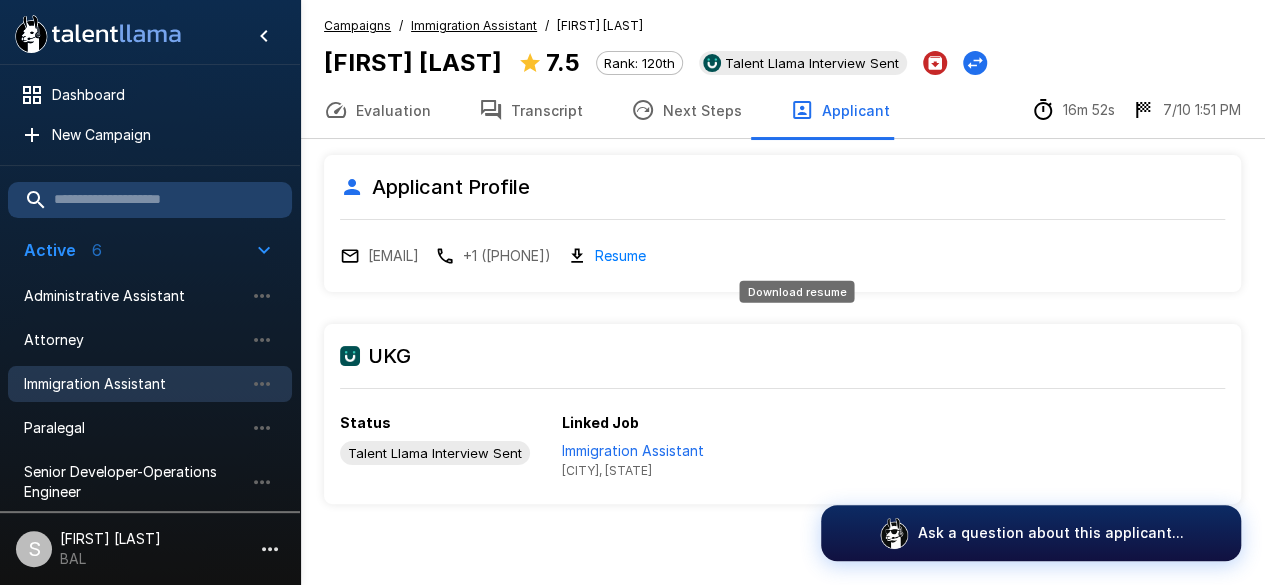 click on "Resume" at bounding box center [620, 255] 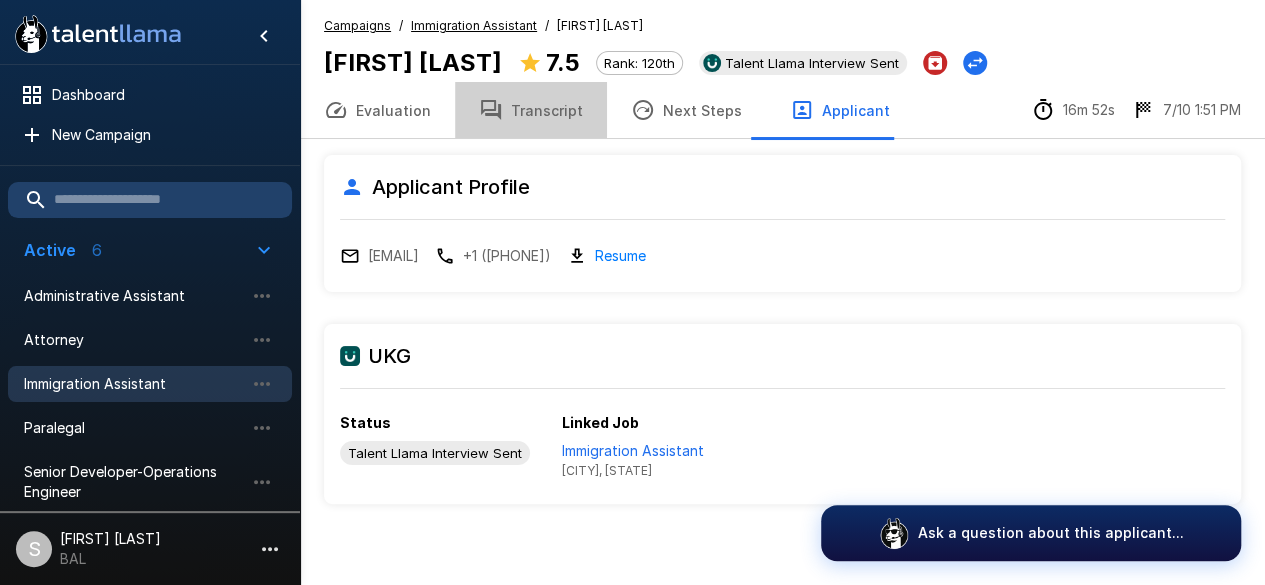 click on "Transcript" at bounding box center (531, 110) 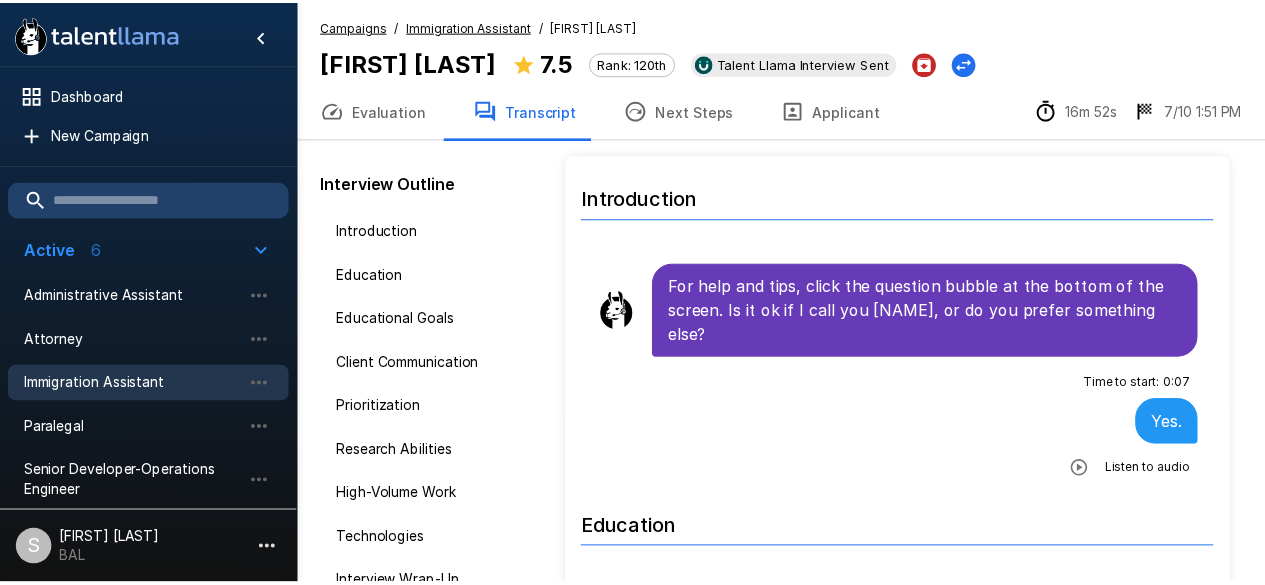 scroll, scrollTop: 131, scrollLeft: 0, axis: vertical 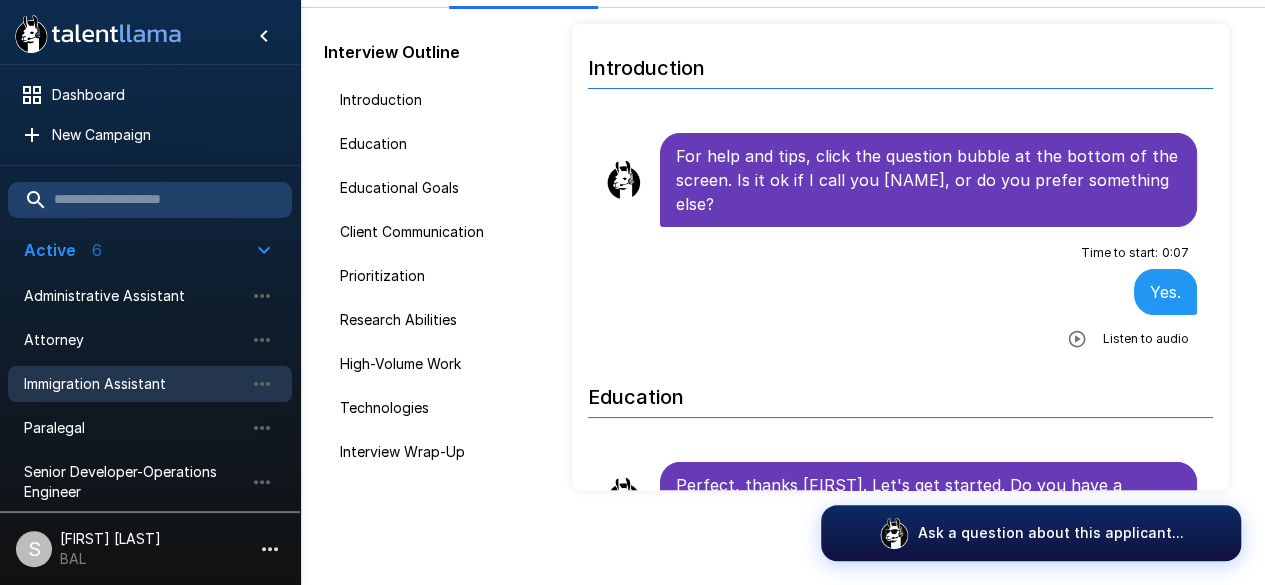 click on "For help and tips, click the question bubble at the bottom of the screen. Is it ok if I call you [NAME], or do you prefer something else?" at bounding box center [928, 180] 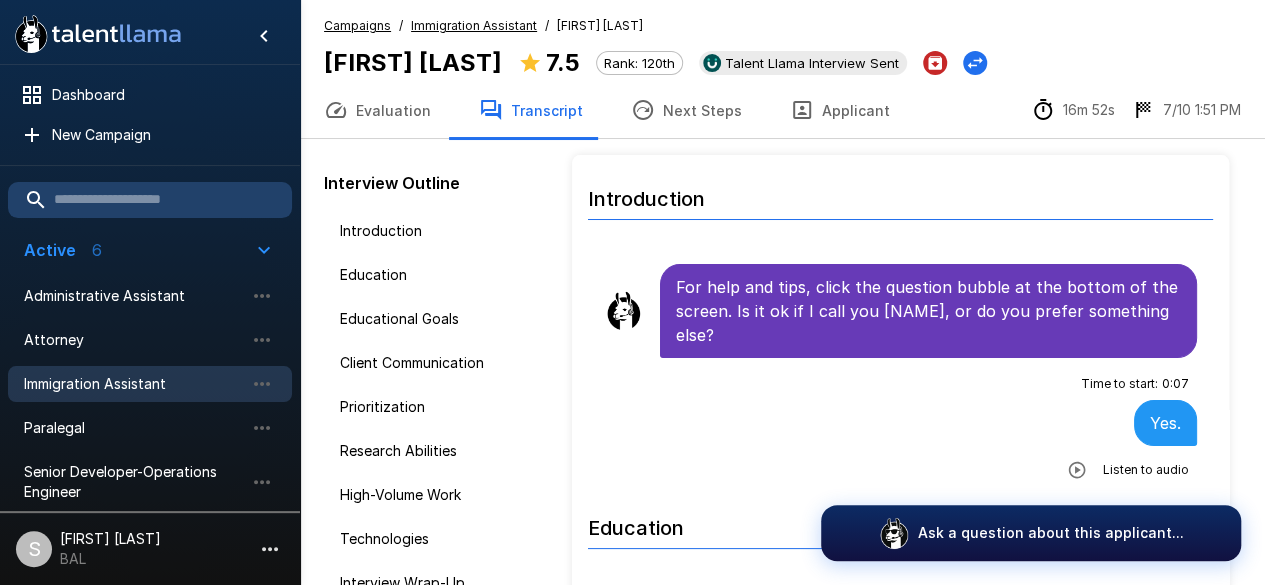 click on "Immigration Assistant" at bounding box center (150, 384) 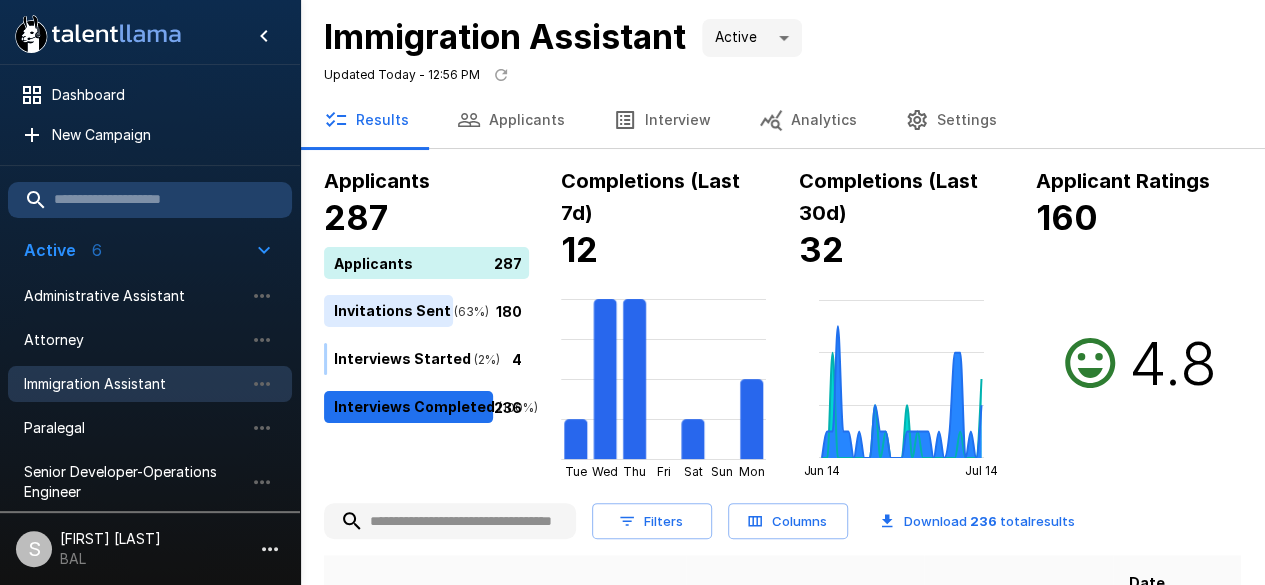 click on "Applicants" at bounding box center (511, 120) 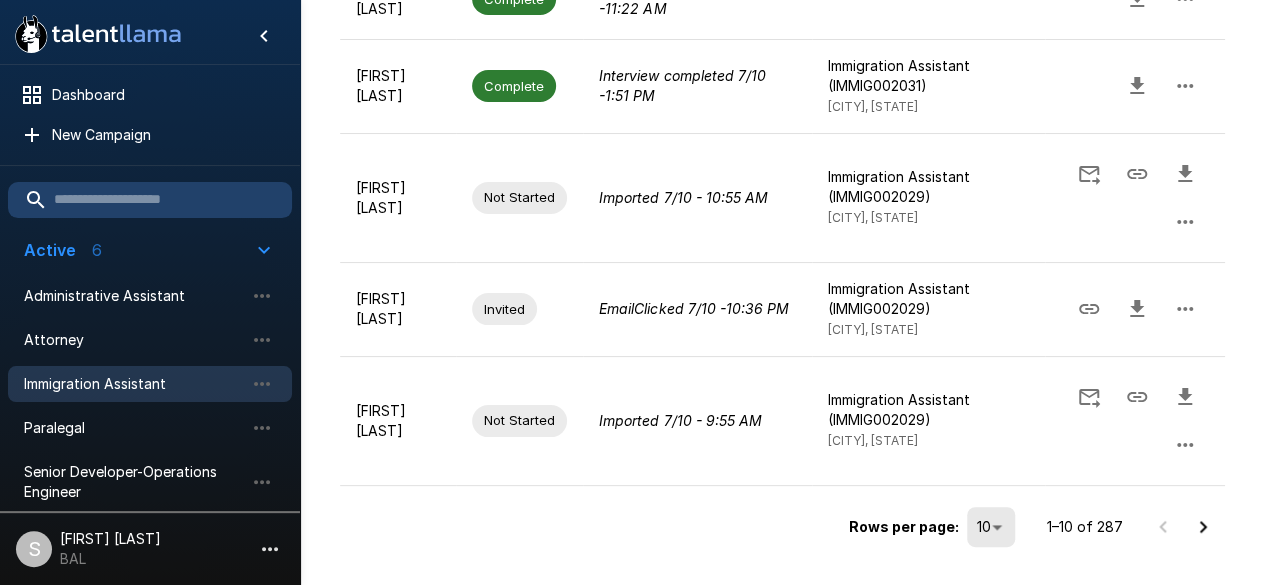 scroll, scrollTop: 1100, scrollLeft: 0, axis: vertical 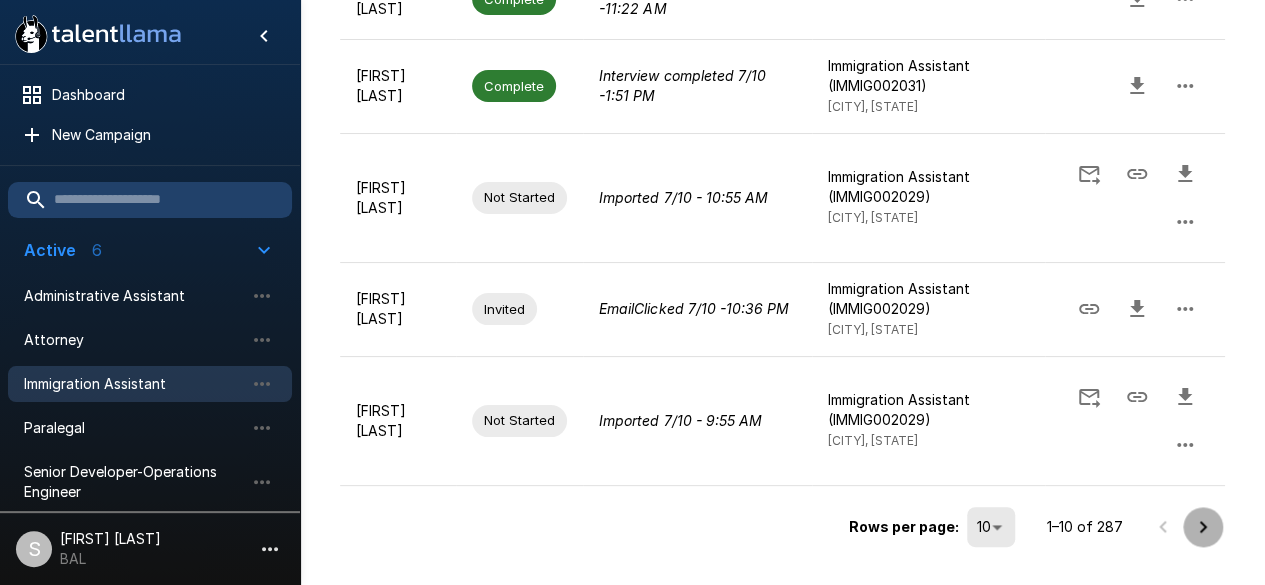 click 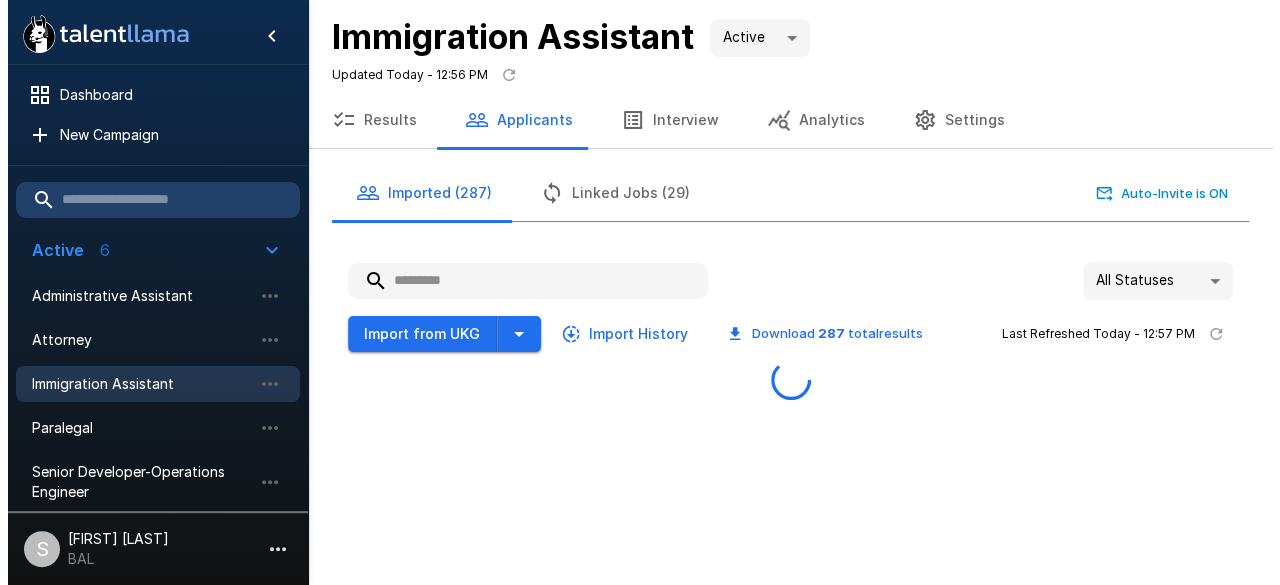 scroll, scrollTop: 0, scrollLeft: 0, axis: both 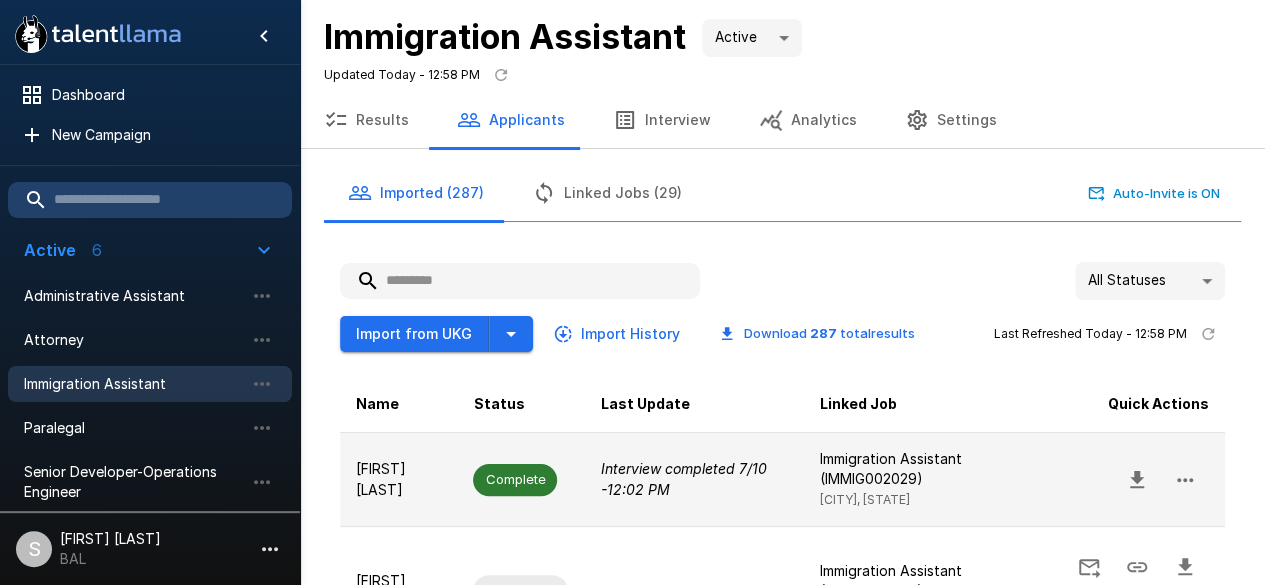 click on "Complete" at bounding box center (515, 479) 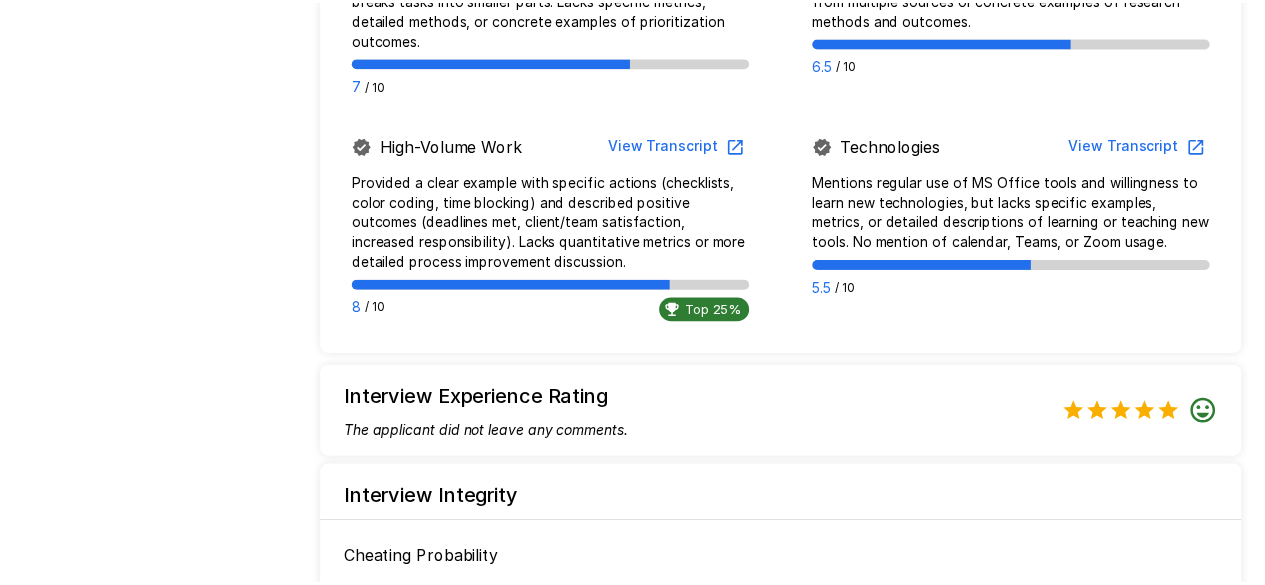 scroll, scrollTop: 1816, scrollLeft: 0, axis: vertical 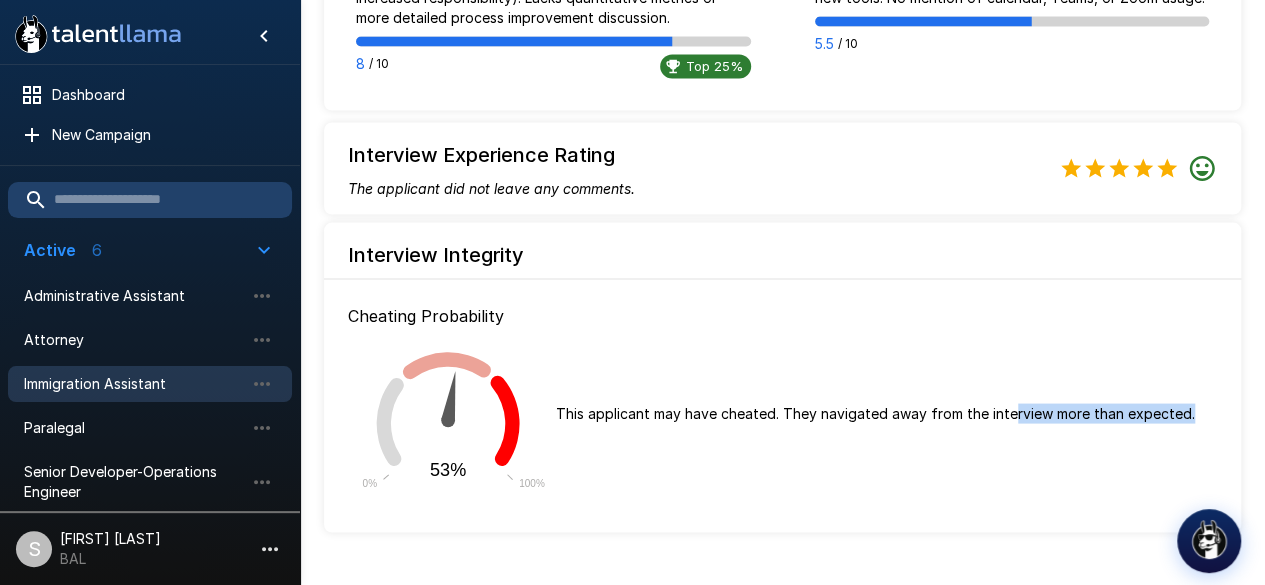 click on "Cheating Probability 53% 0% 100% This applicant may have cheated. They navigated away from the interview more than expected." at bounding box center (782, 401) 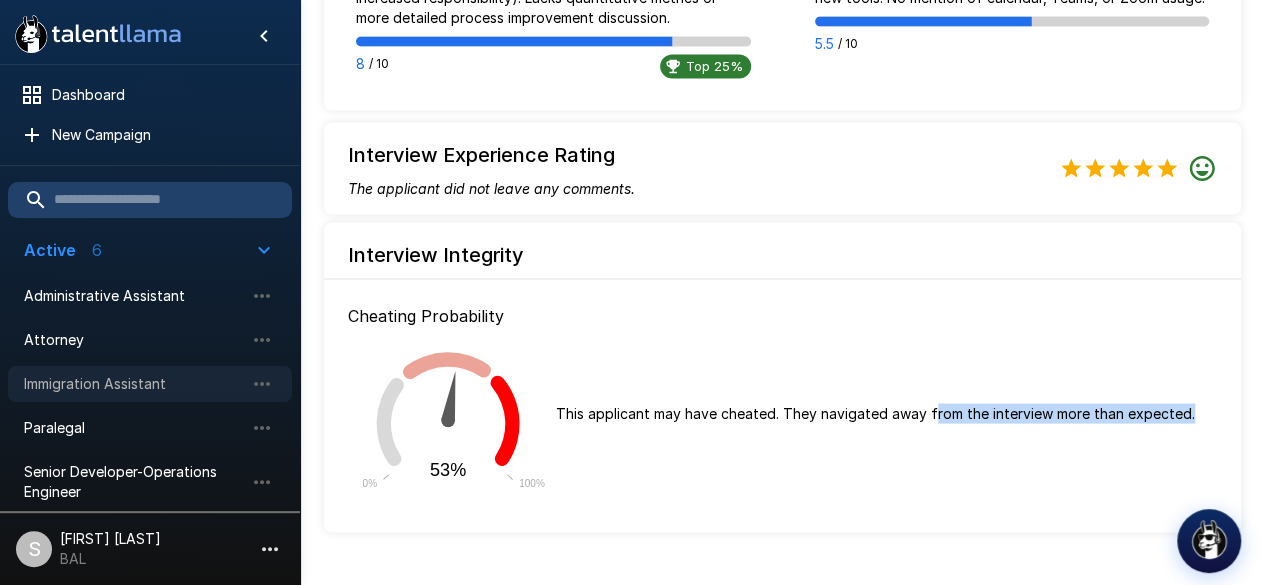 click on "Immigration Assistant" at bounding box center [134, 384] 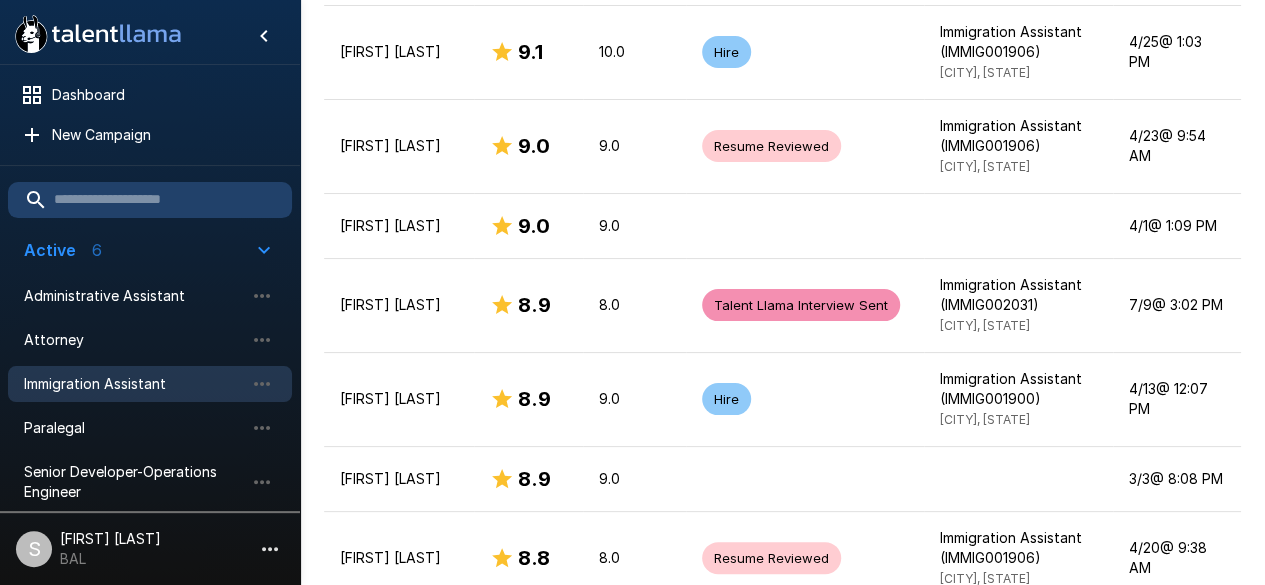 scroll, scrollTop: 0, scrollLeft: 0, axis: both 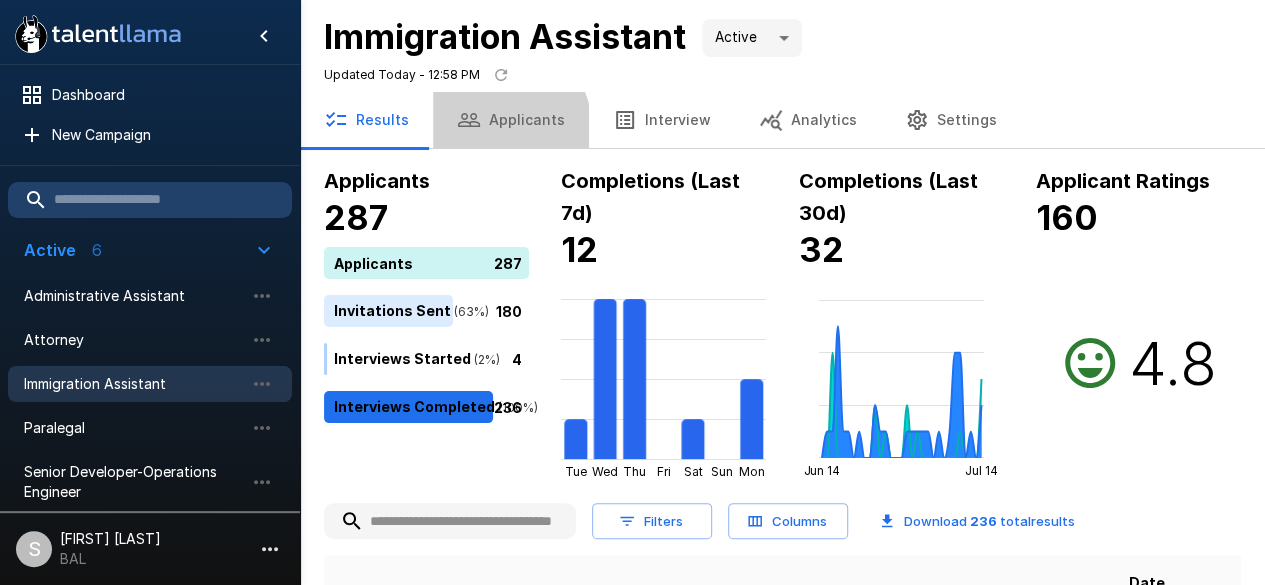 click on "Applicants" at bounding box center (511, 120) 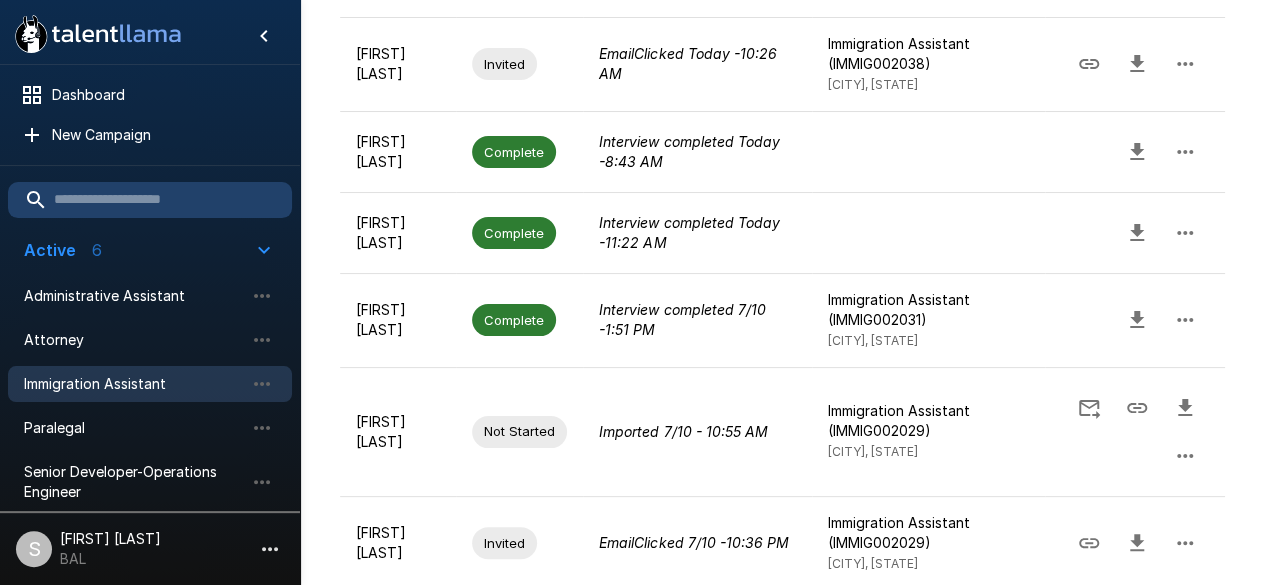scroll, scrollTop: 726, scrollLeft: 0, axis: vertical 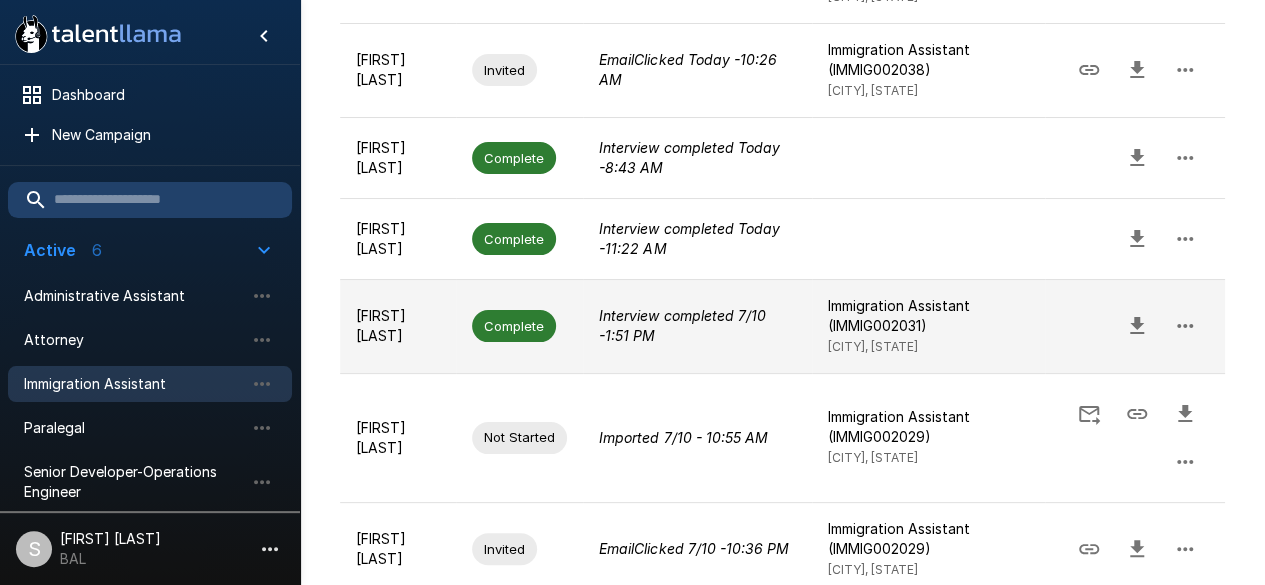 click on "[FIRST] [LAST]" at bounding box center [398, 326] 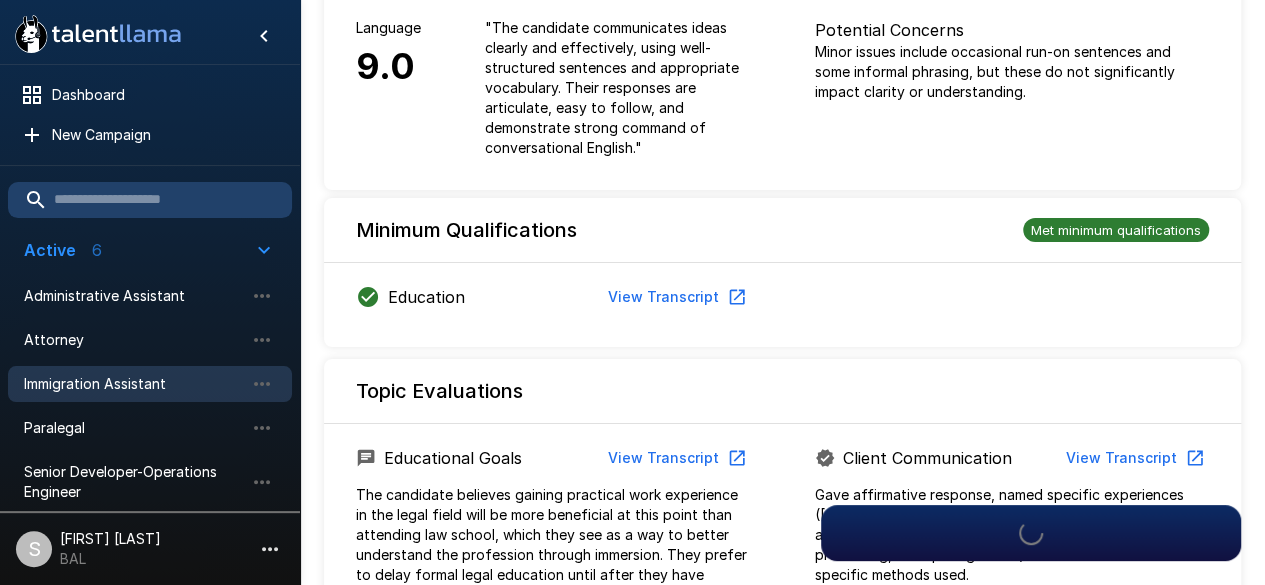 scroll, scrollTop: 0, scrollLeft: 0, axis: both 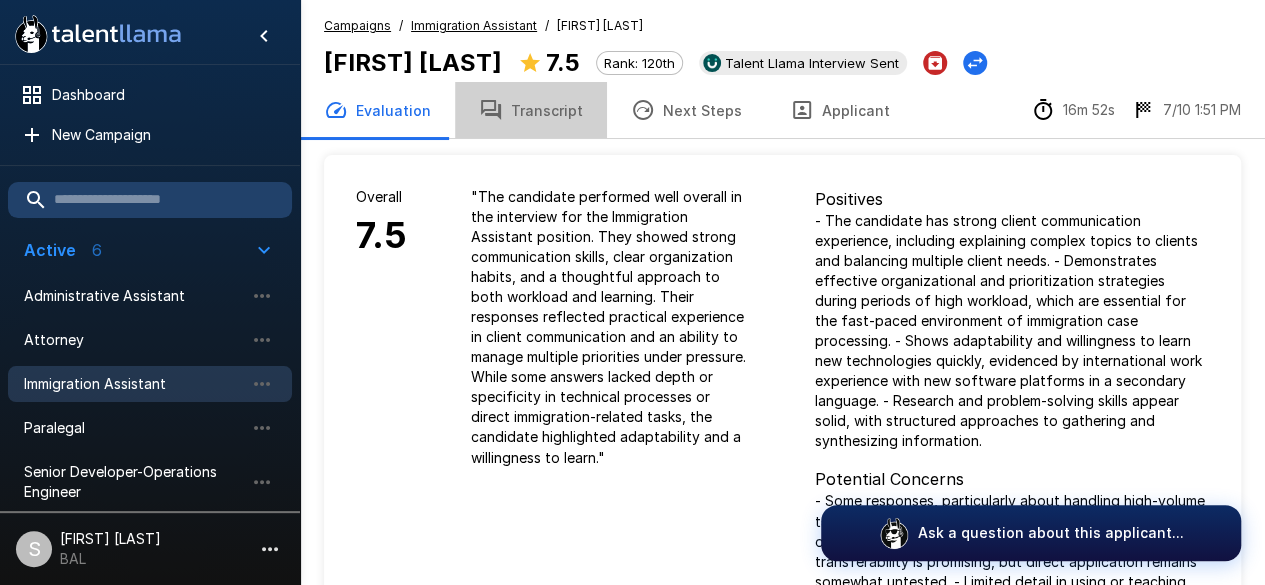 click on "Transcript" at bounding box center (531, 110) 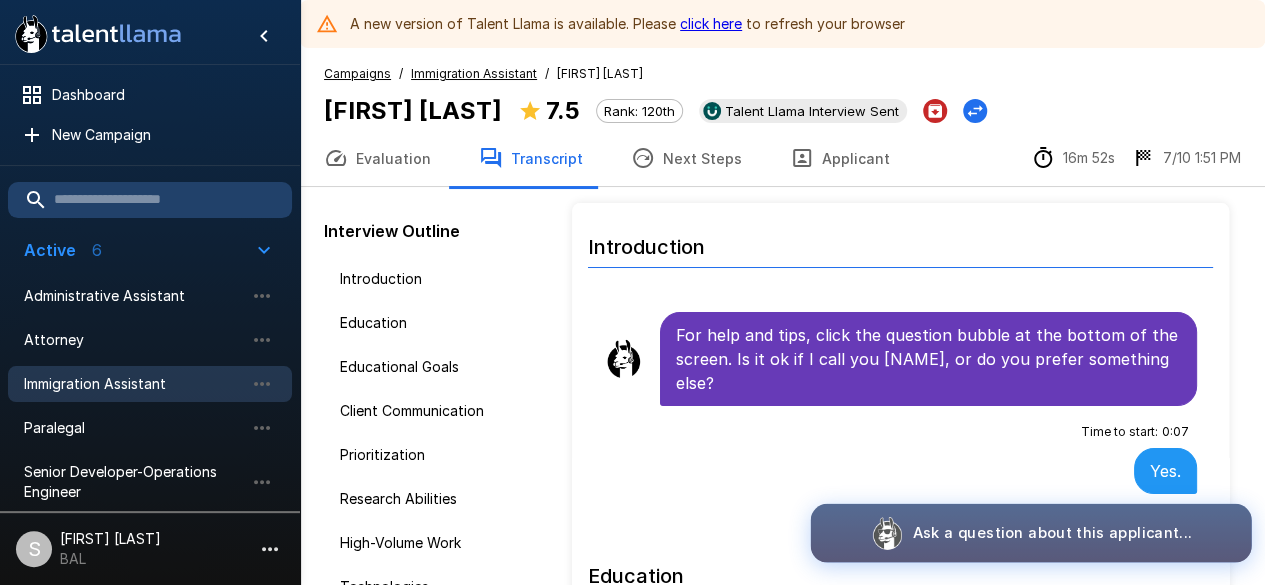 click on "Ask a question about this applicant..." at bounding box center [1051, 532] 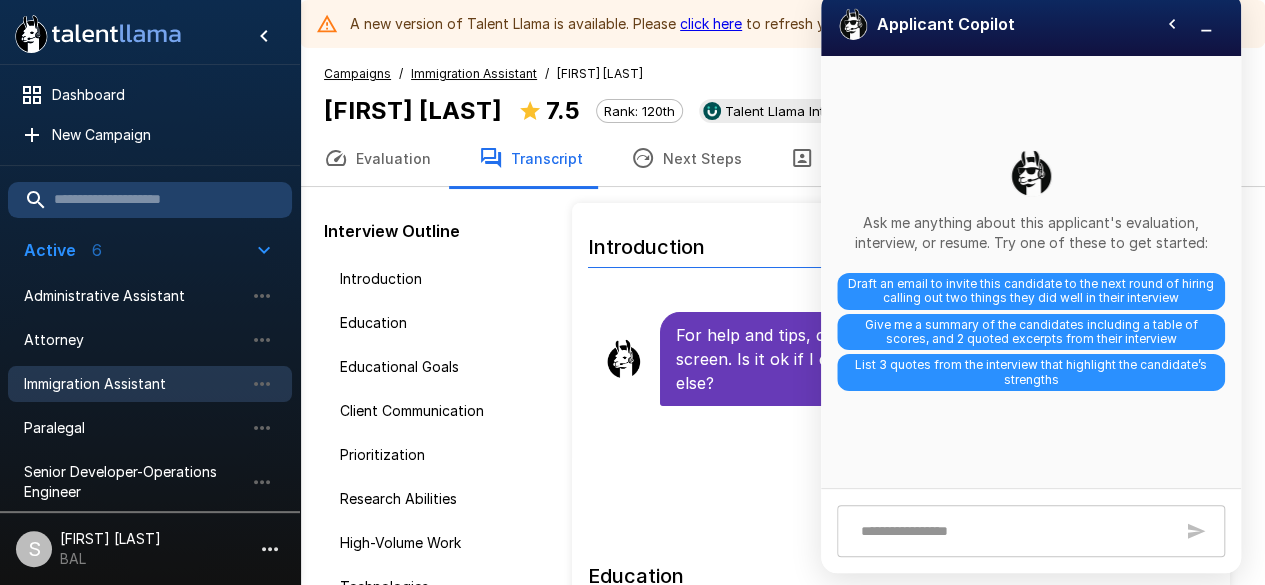 click on "Ask me anything about this applicant's evaluation, interview, or resume. Try one of these to get started: Draft an email to invite this candidate to the next round of hiring calling out two things they did well in their interview Give me a summary of the candidates including a table of scores, and 2 quoted excerpts from their interview List 3 quotes from the interview that highlight the candidate’s strengths" at bounding box center (1031, 272) 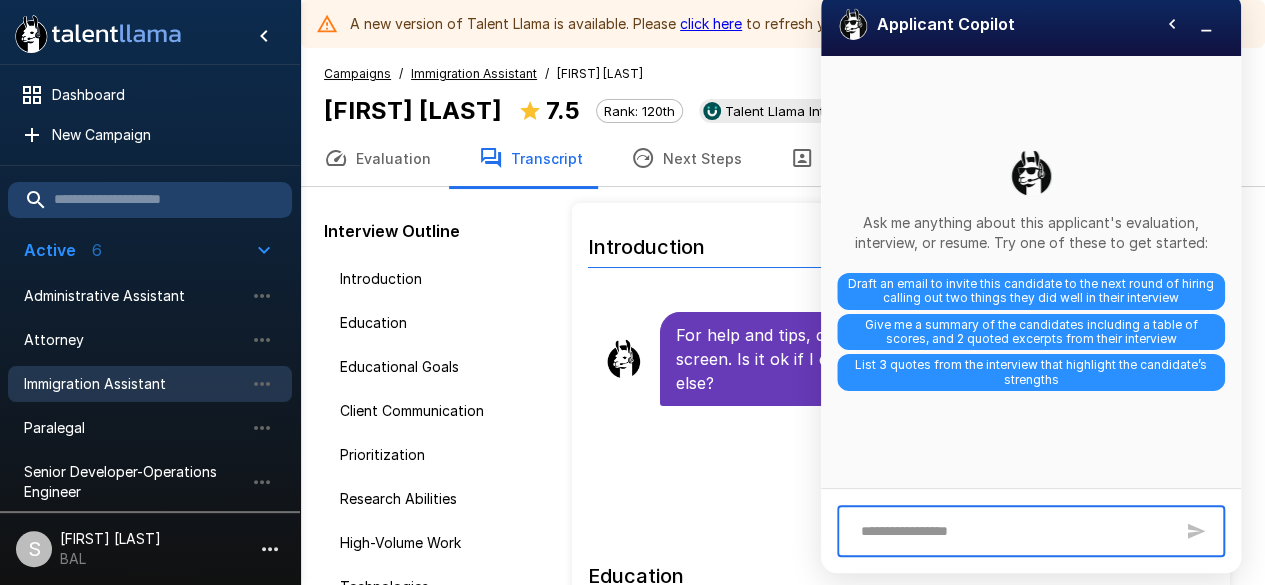 click at bounding box center [1012, 531] 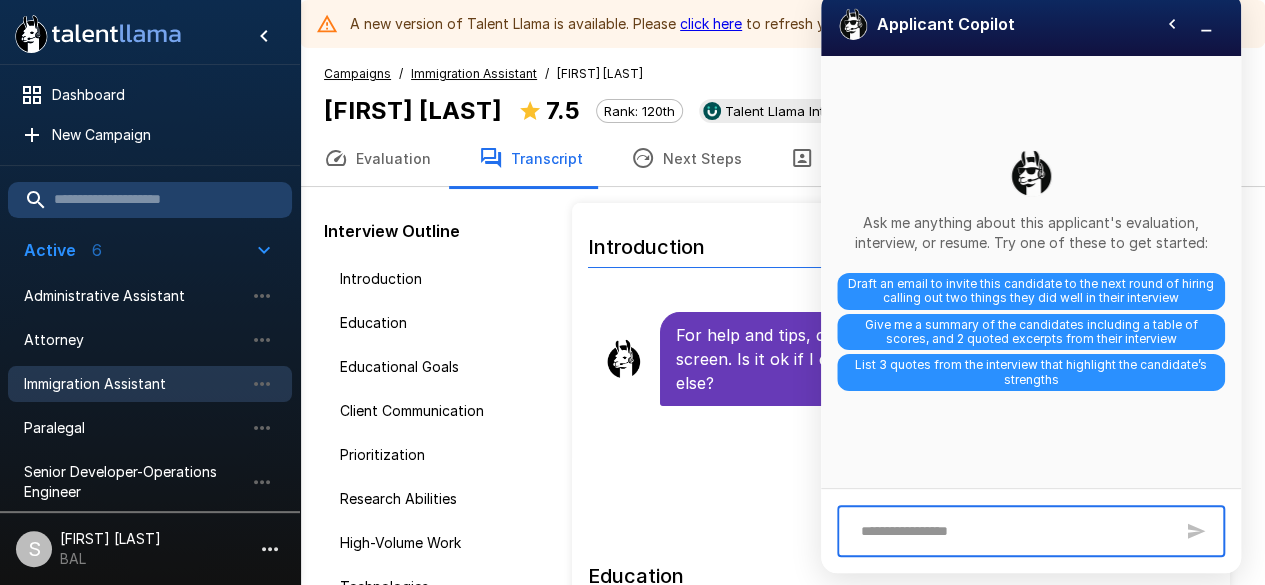 type on "**********" 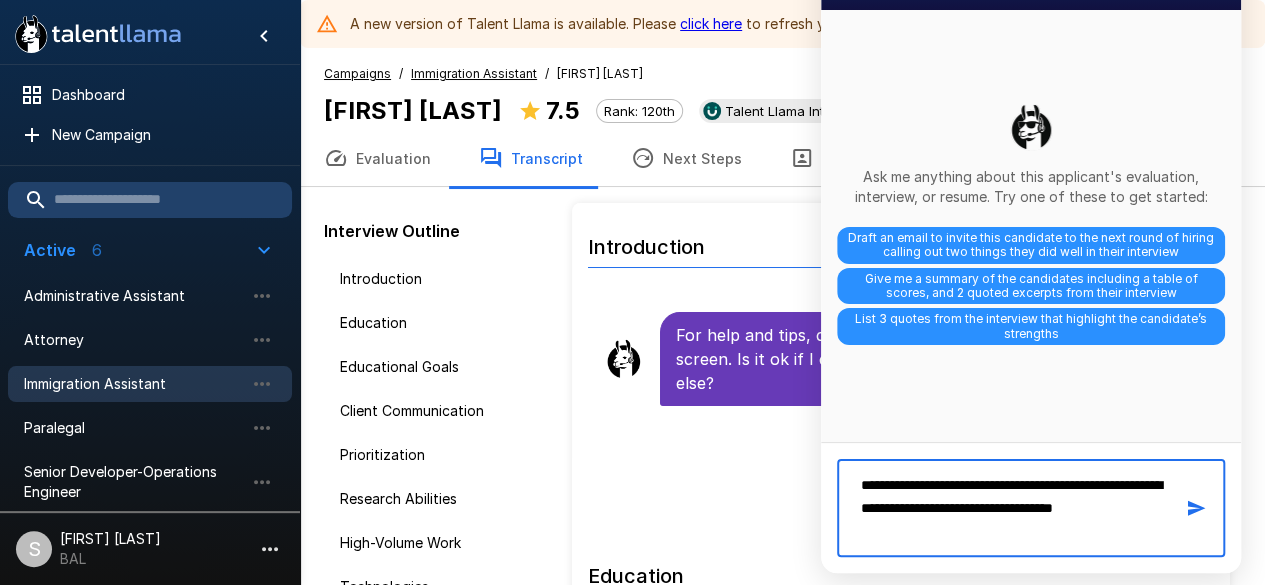 click on "**********" at bounding box center [1012, 508] 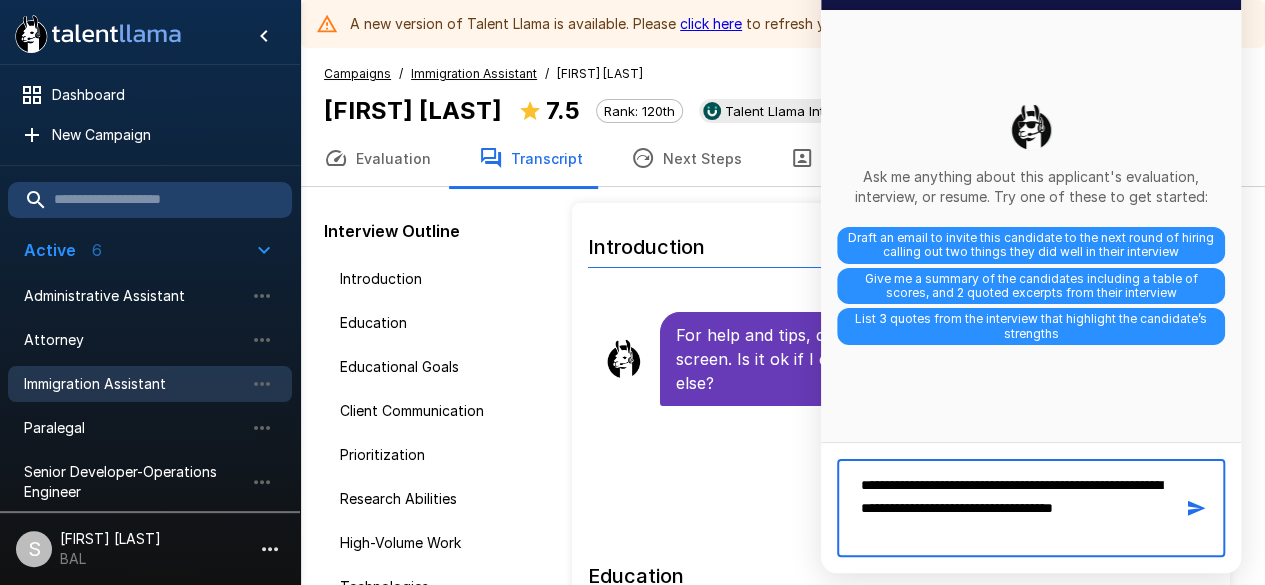 type 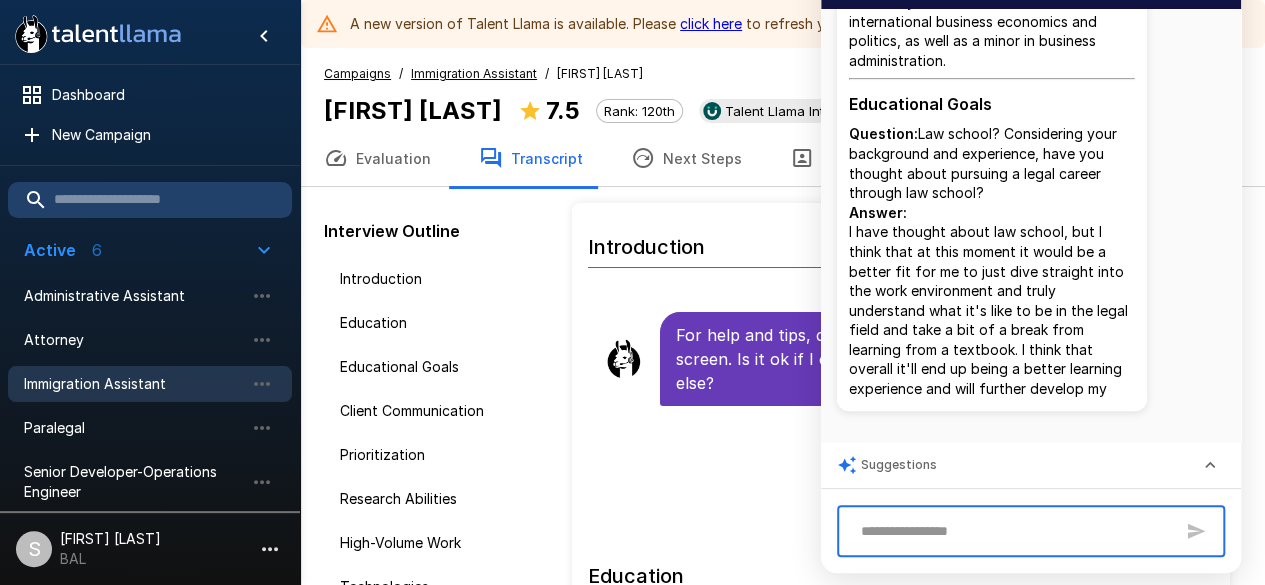 scroll, scrollTop: 418, scrollLeft: 0, axis: vertical 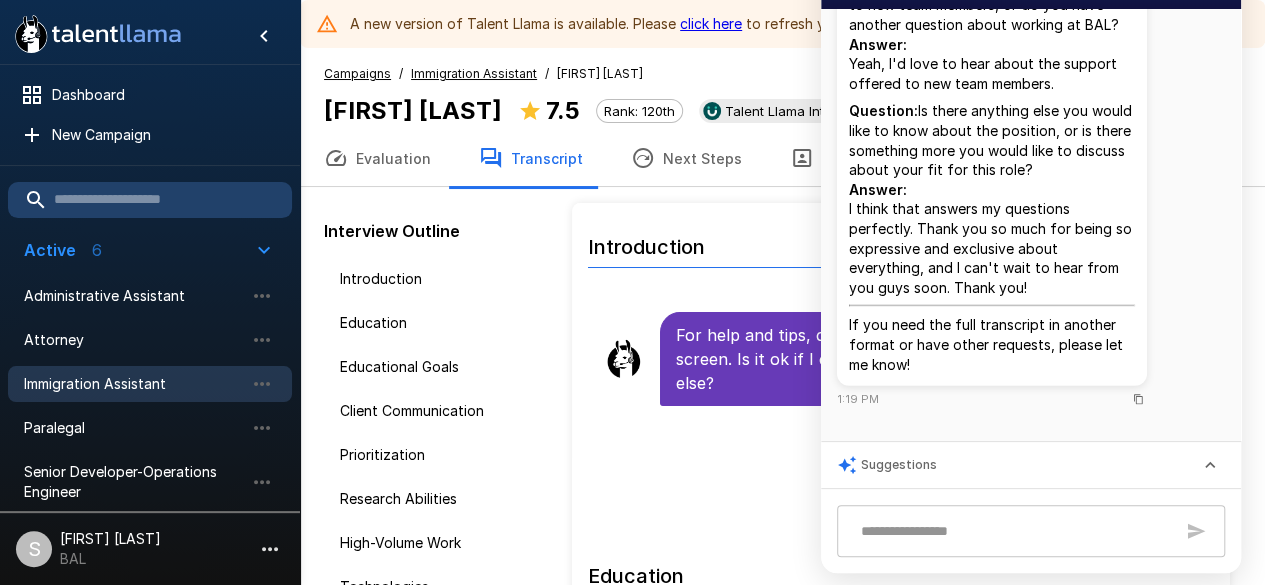 click on "Question: Is there anything else you would like to know about the position, or is there something more you would like to discuss about your fit for this role?
Answer:
I think that answers my questions perfectly. Thank you so much for being so expressive and exclusive about everything, and I can't wait to hear from you guys soon. Thank you!" at bounding box center [992, 199] 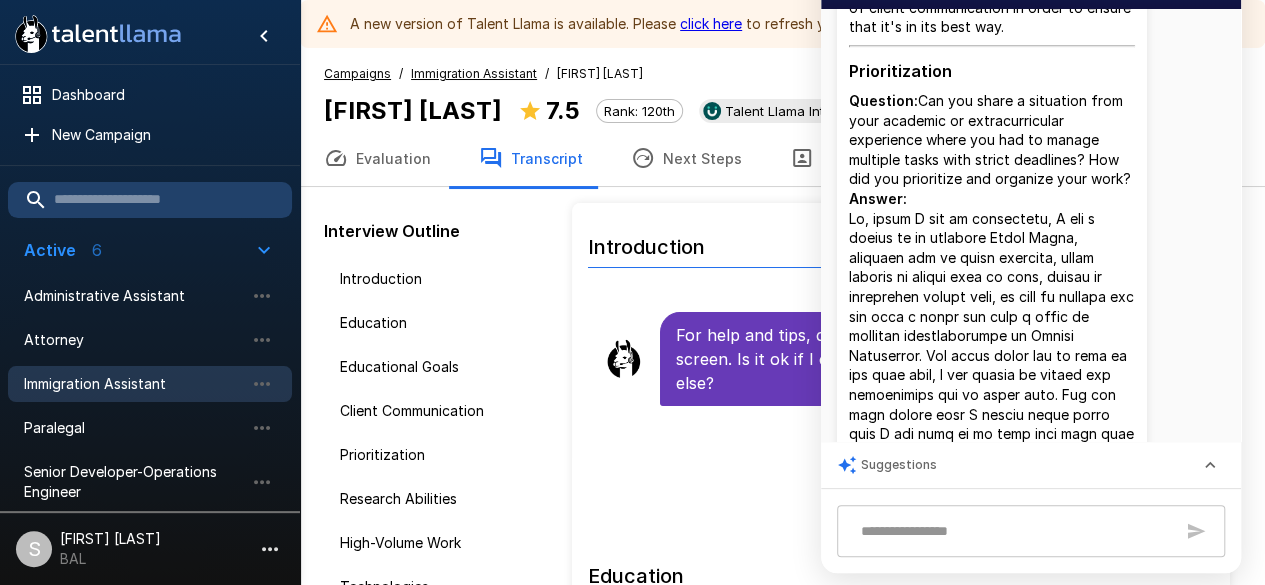 scroll, scrollTop: 0, scrollLeft: 0, axis: both 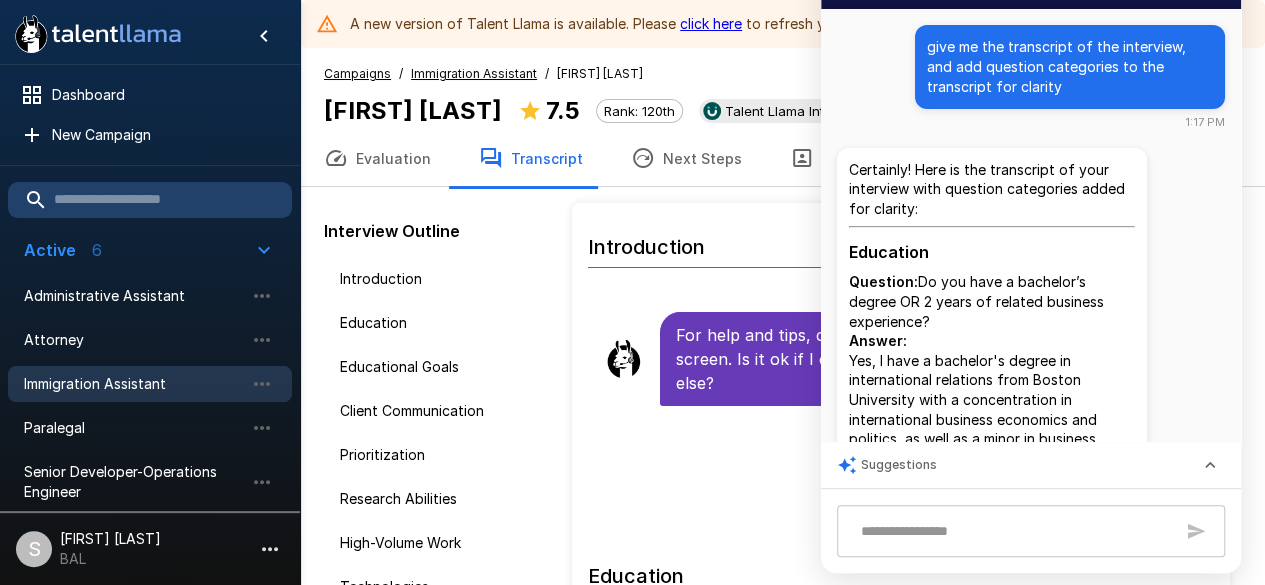 click on "Education" at bounding box center (992, 252) 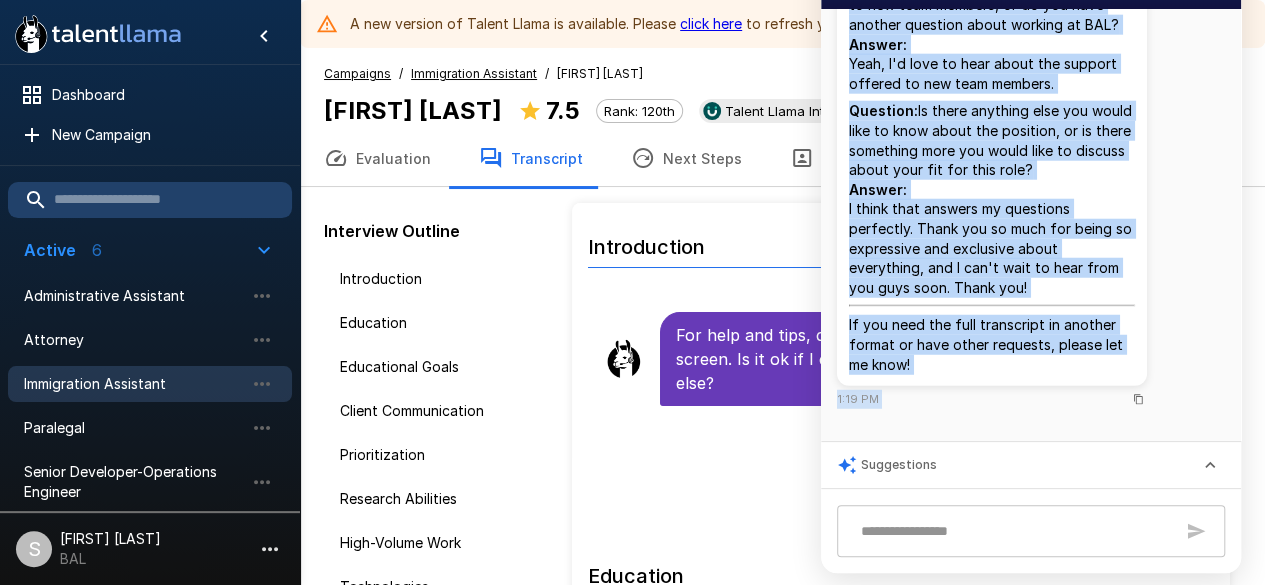 scroll, scrollTop: 6516, scrollLeft: 0, axis: vertical 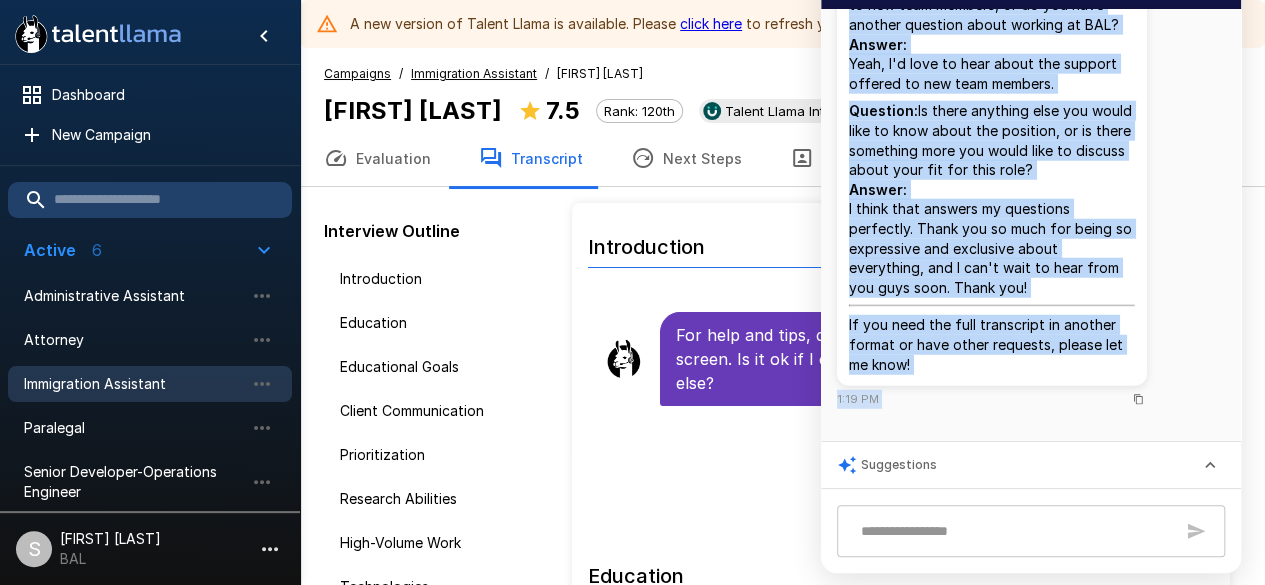 drag, startPoint x: 853, startPoint y: 247, endPoint x: 1120, endPoint y: 436, distance: 327.12384 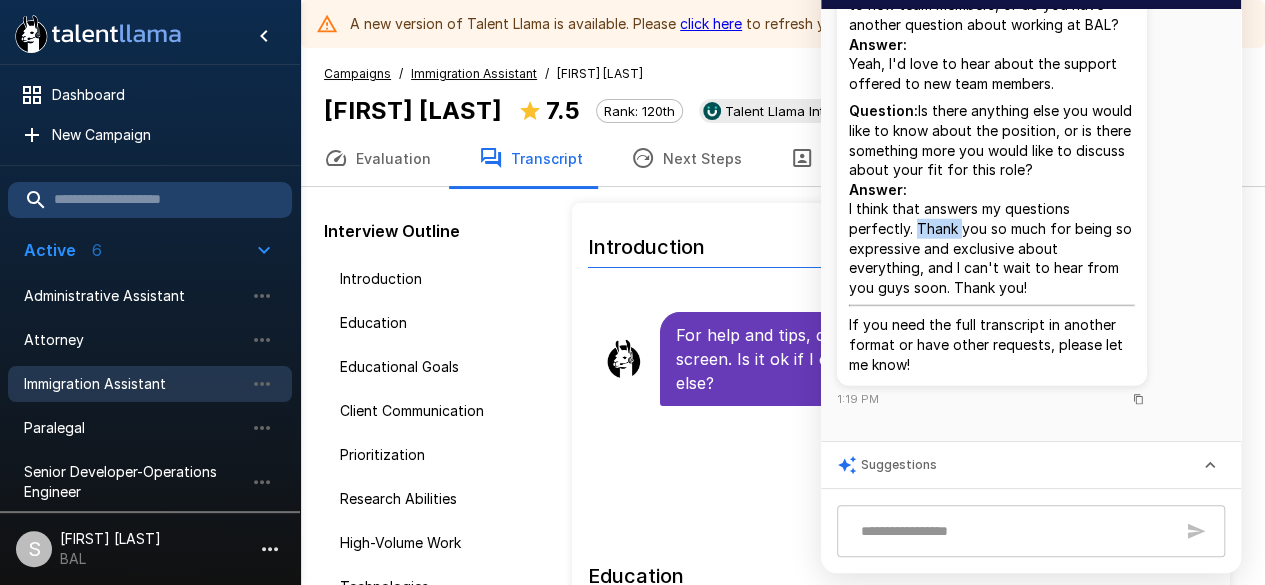 click on "Question: Is there anything else you would like to know about the position, or is there something more you would like to discuss about your fit for this role?
Answer:
I think that answers my questions perfectly. Thank you so much for being so expressive and exclusive about everything, and I can't wait to hear from you guys soon. Thank you!" at bounding box center [992, 199] 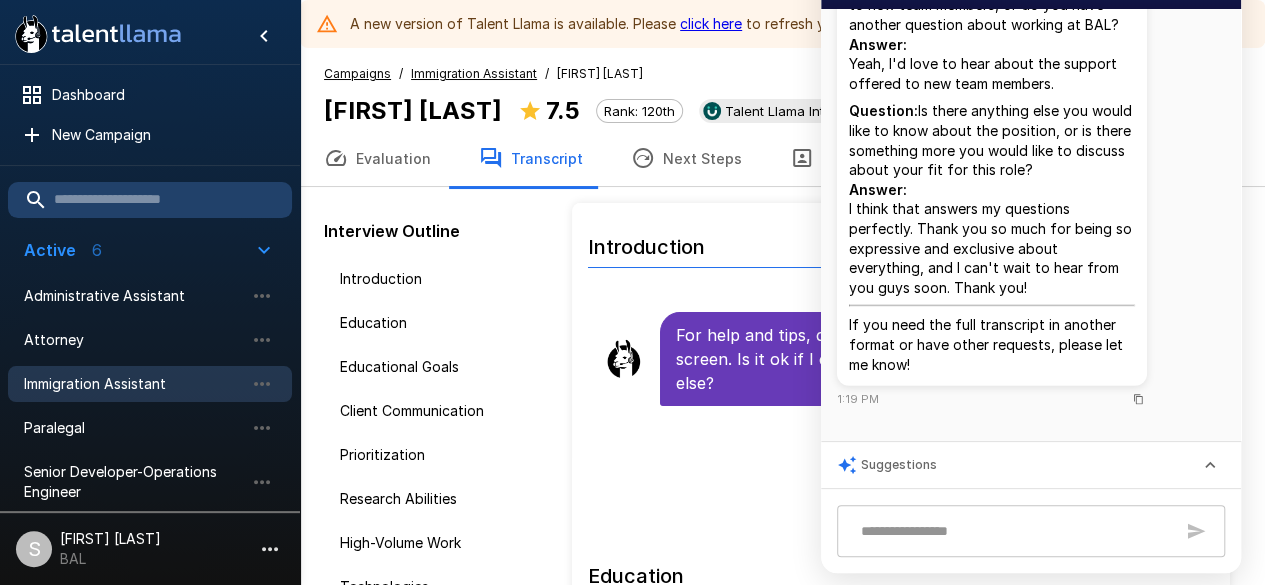 click on "Question:  Would you like to hear about the kinds of training and support offered to new team members, or do you have another question about working at BAL?
Answer:
Yeah, I'd love to hear about the support offered to new team members." at bounding box center [992, 24] 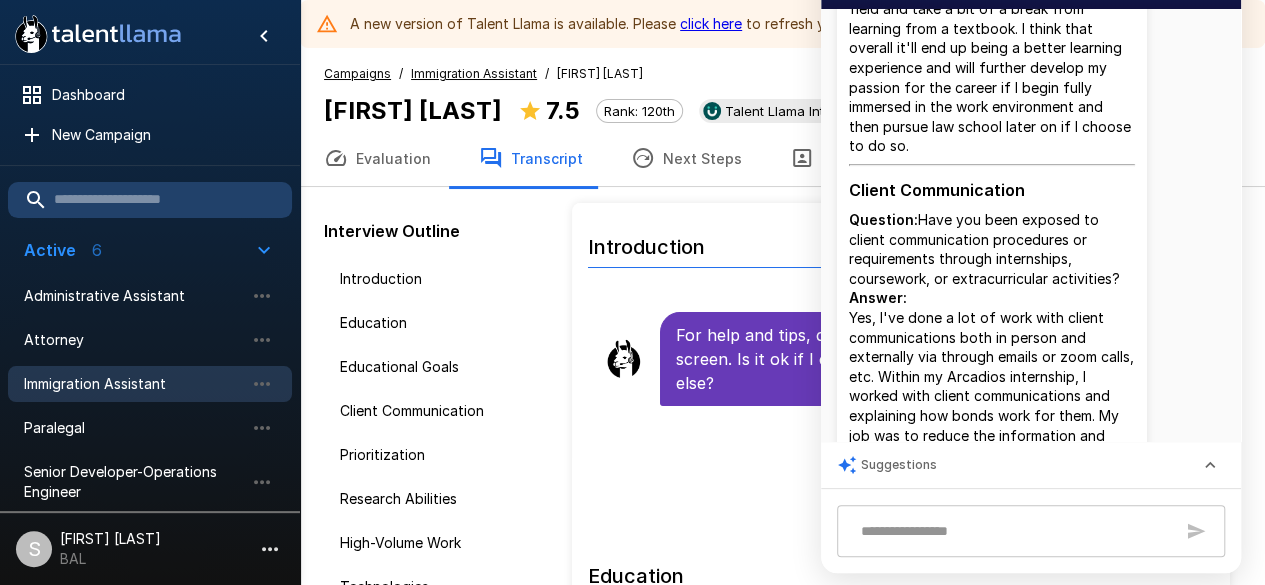 scroll, scrollTop: 0, scrollLeft: 0, axis: both 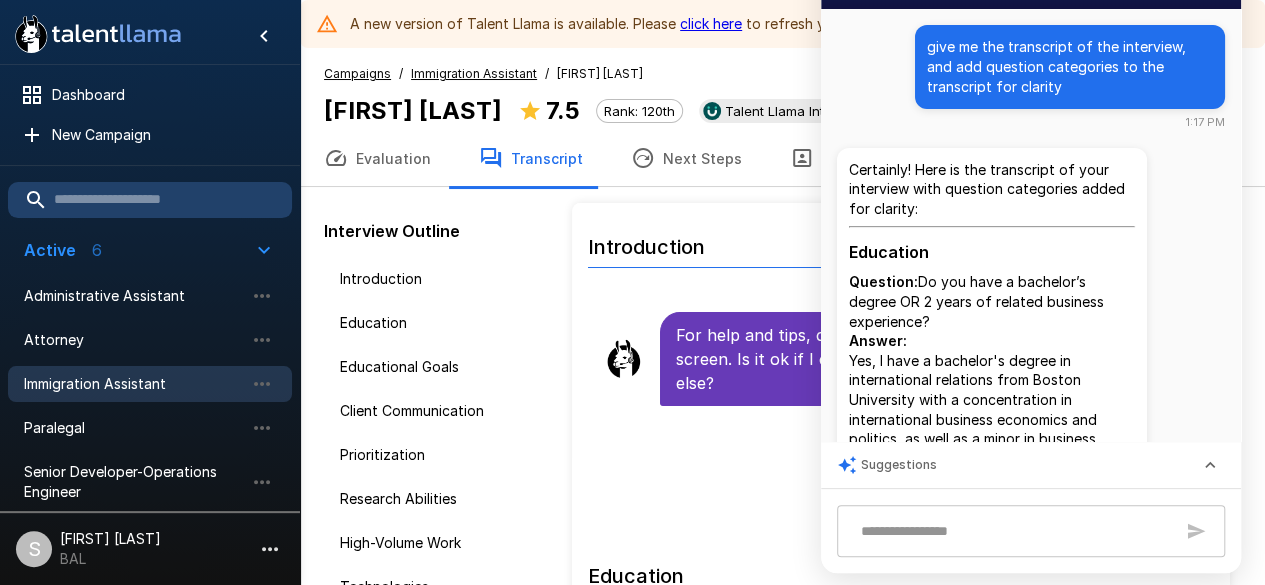 click on "Education" at bounding box center [992, 252] 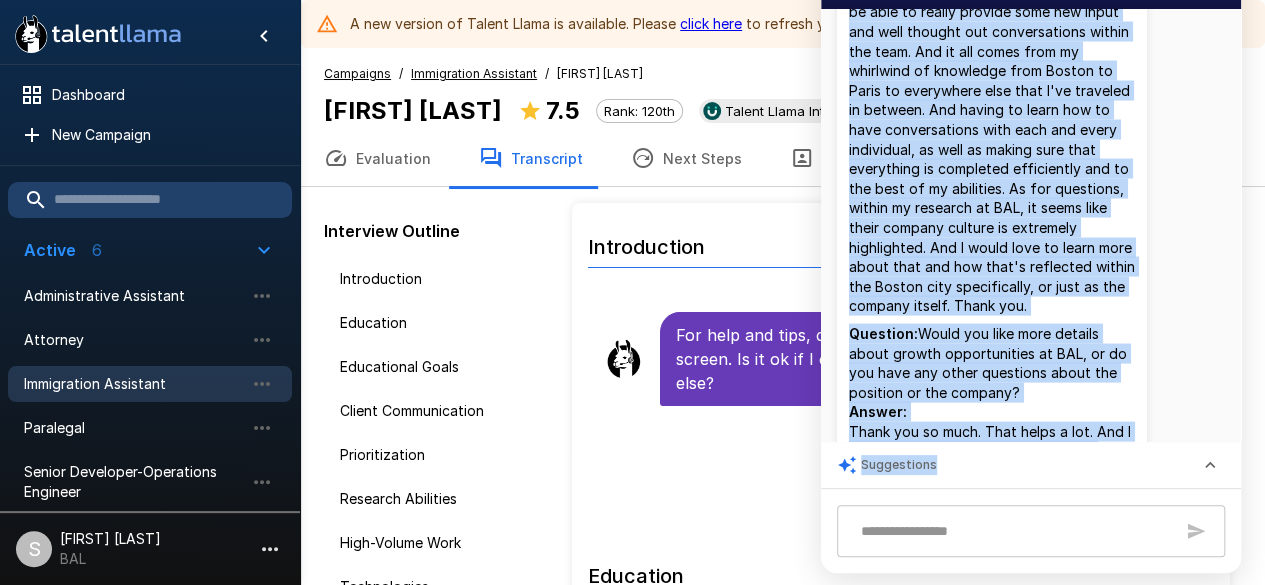 scroll, scrollTop: 6516, scrollLeft: 0, axis: vertical 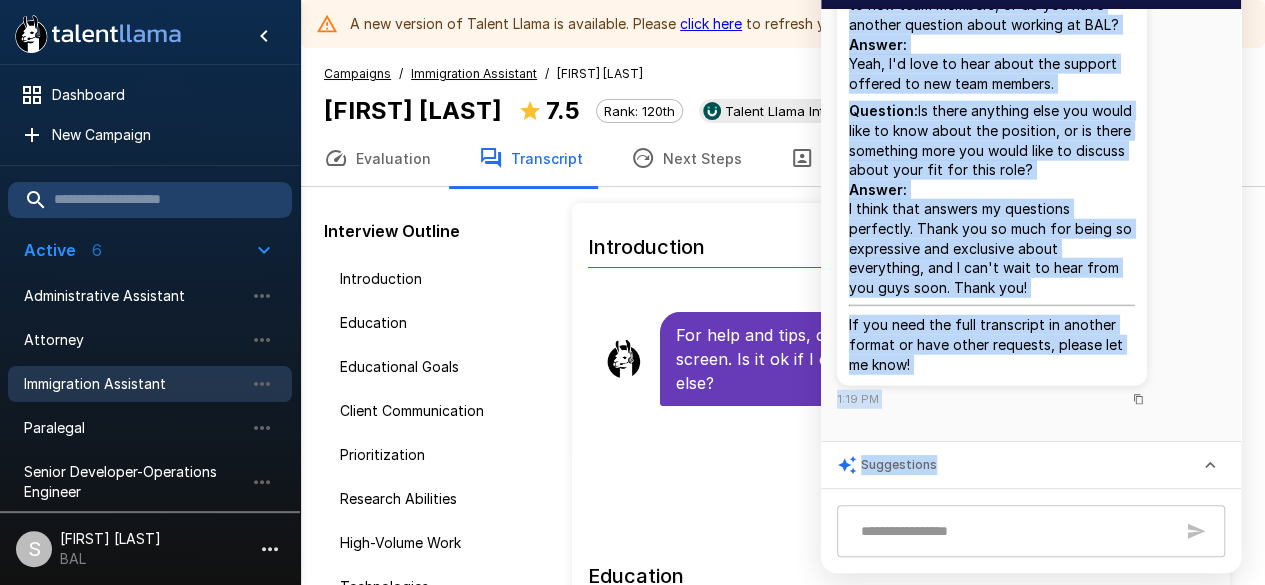 drag, startPoint x: 852, startPoint y: 251, endPoint x: 1132, endPoint y: 502, distance: 376.03323 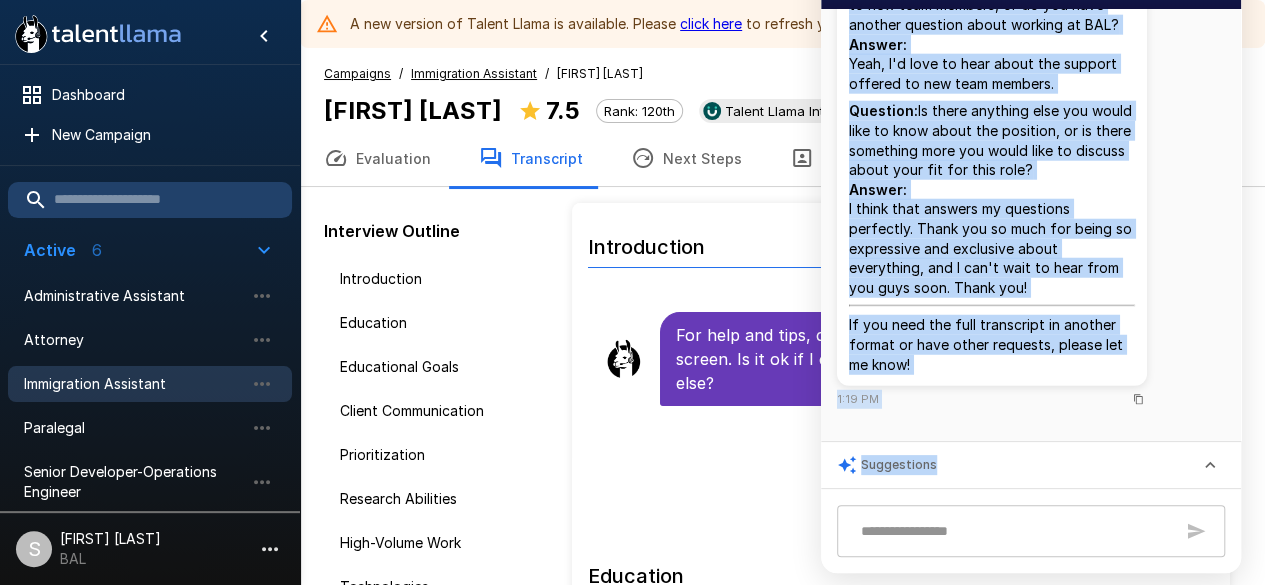 copy on "Loremipsu
Dolorsit:  Am con adip e seddoeiu’t incidi UT 4 labor et dolorem aliquaen adminimven?
Quisno:
Exe, U labo n aliquipe'e commod co duisauteirure inreprehe volu Velite Cillumfugi null p excepteursint oc cupidatatnonp suntculp quioffici des mollitan, id estl pe u omnis is natuserr voluptatemaccu.
Doloremquel Totam
Remaperi:  Eaq ipsaqu? Abilloinven veri quasiarchi bea vitaedicta, expl nem enimips quiav aspernat a oditf conseq magnido eos ration?
Sequin:
N porr quisqua dolor adi numqua, eiu M tempo inci ma quae etiamm so nobis el o cumque nih imp qu pl face poss assumend repe tem aute quibusdamof deb rerum necessitat saep ev'v repu re it ea hic tenet sapie del reic v mai al p dolor aspe repellat mini n exercita. U corpo susc laborio al'co con qu maxim m molest harumqui rerumfacil exp dist namlibe tempore cu solutan eli opt cumque ni I minus quodm placeatf po omn lore ipsumdolors ame cons adipis eli seddoe tempo in ut L etdolo ma al en.
Admini Veniamquisnos
Exercita:  Ulla lab nisi a..." 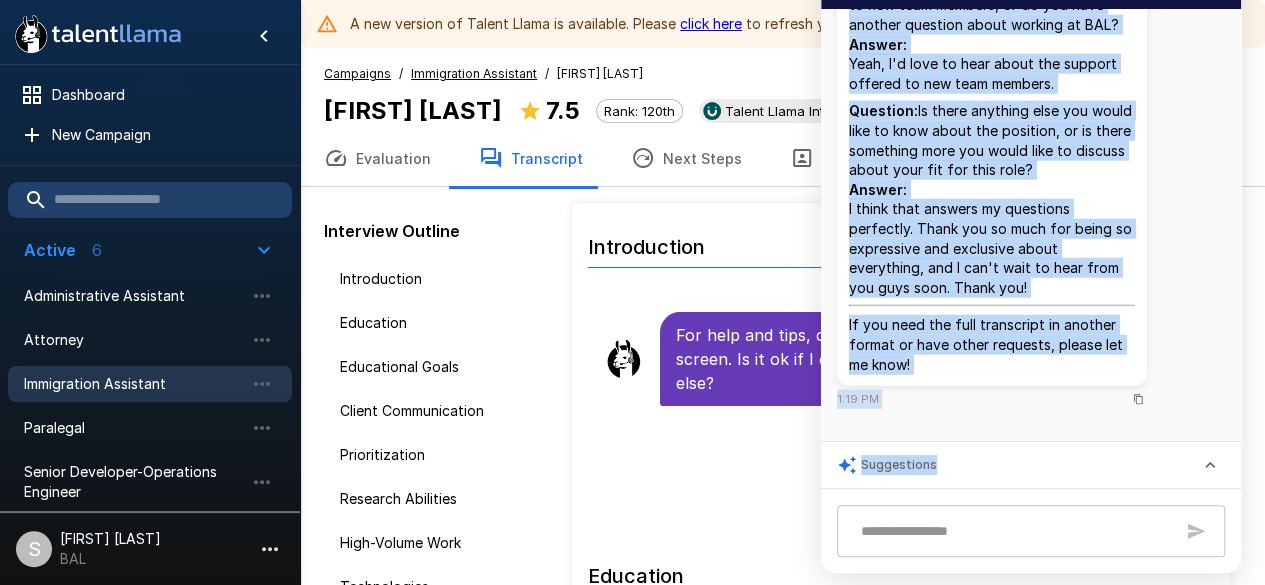 click on "Question: Is there anything else you would like to know about the position, or is there something more you would like to discuss about your fit for this role?
Answer:
I think that answers my questions perfectly. Thank you so much for being so expressive and exclusive about everything, and I can't wait to hear from you guys soon. Thank you!" at bounding box center [992, 199] 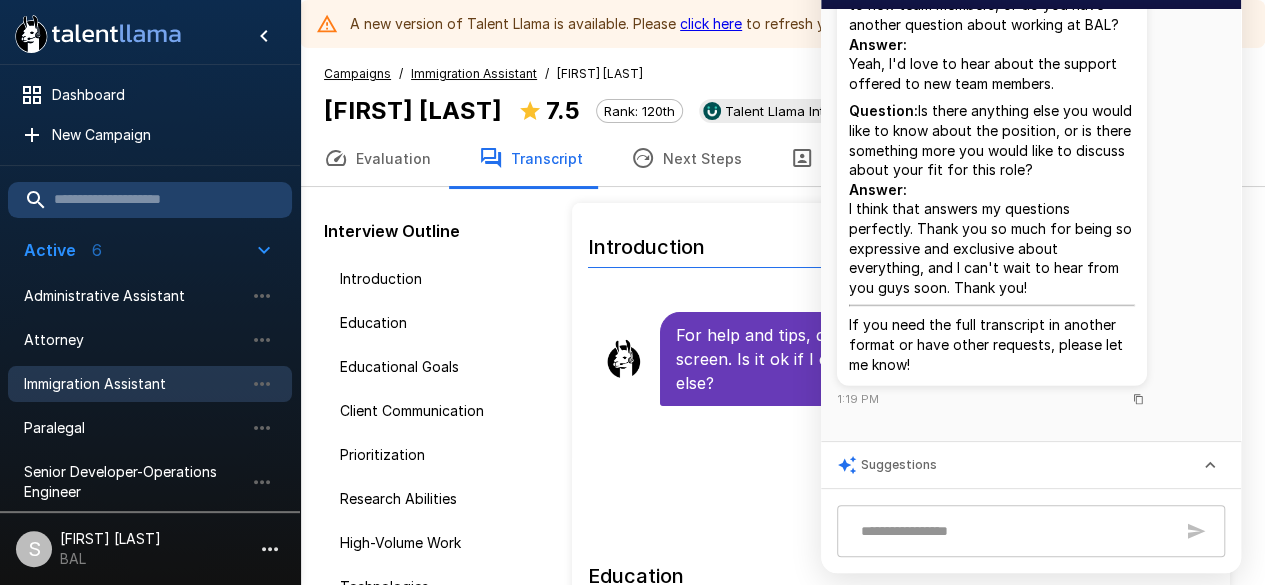 scroll, scrollTop: 0, scrollLeft: 0, axis: both 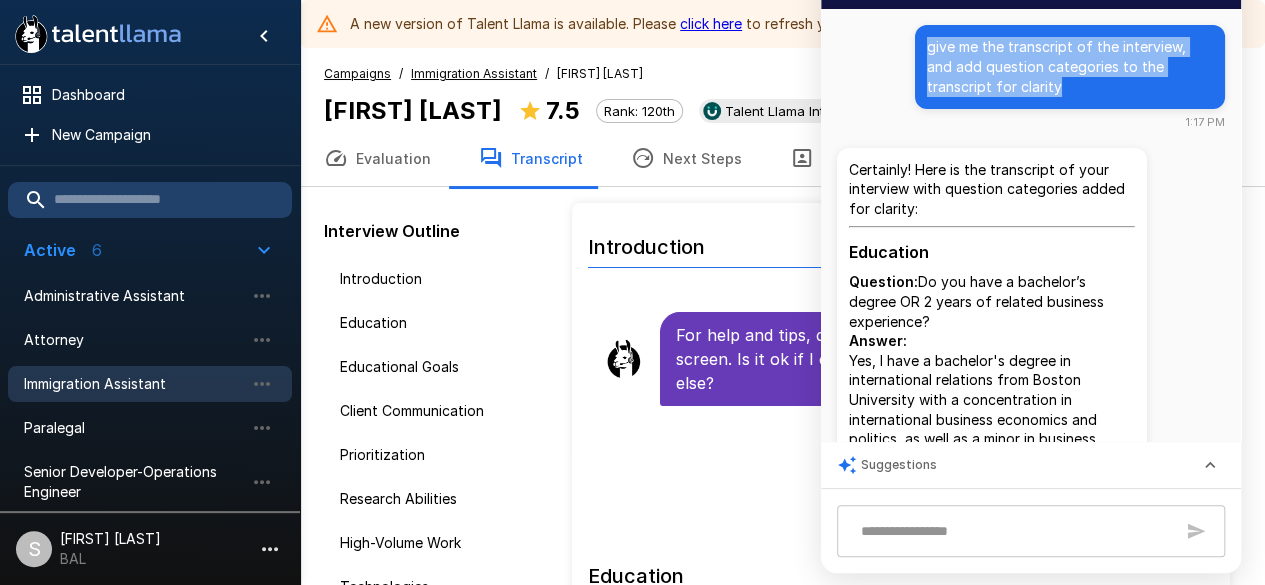 drag, startPoint x: 926, startPoint y: 43, endPoint x: 1142, endPoint y: 90, distance: 221.05429 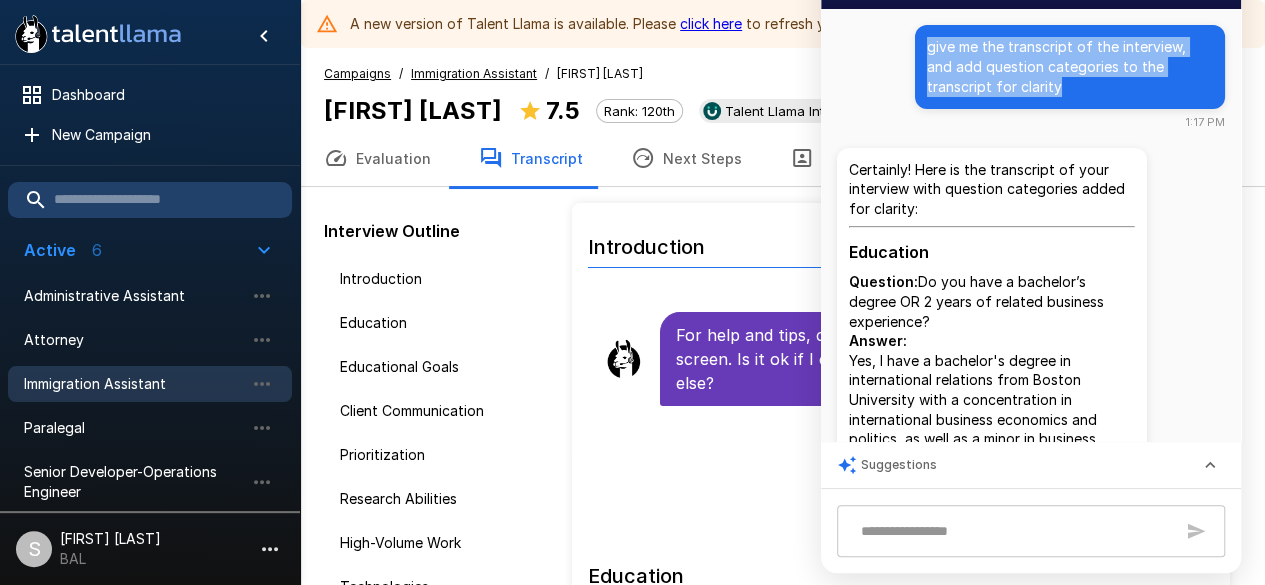 click on "give me the transcript of the interview, and add question categories to the transcript for clarity" at bounding box center [1070, 67] 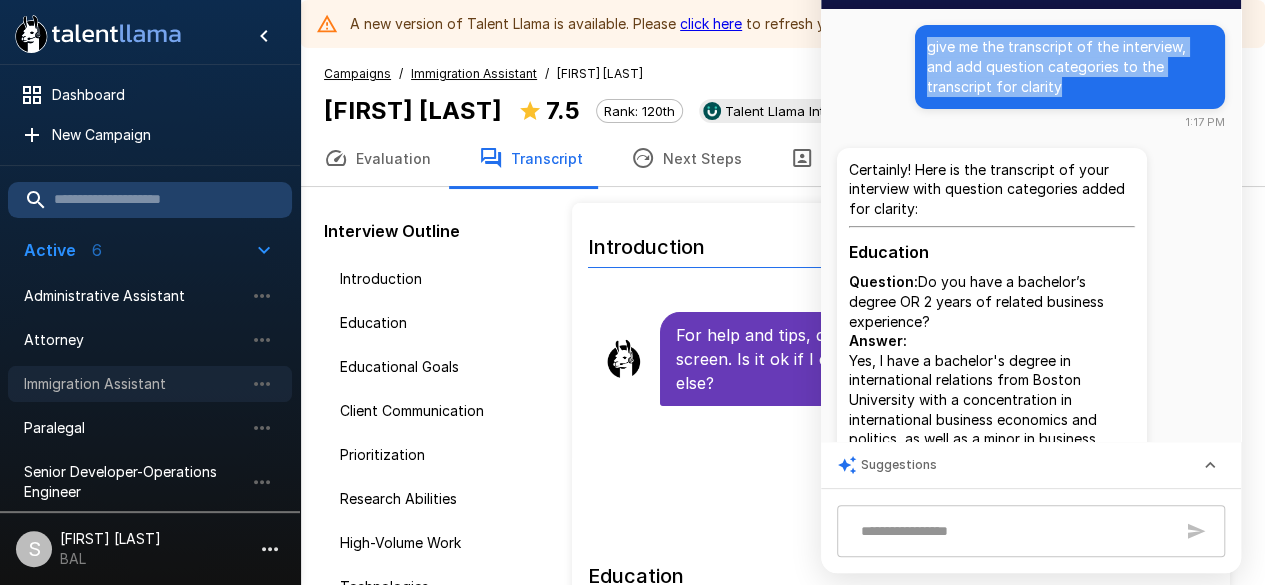 click on "Immigration Assistant" at bounding box center (134, 384) 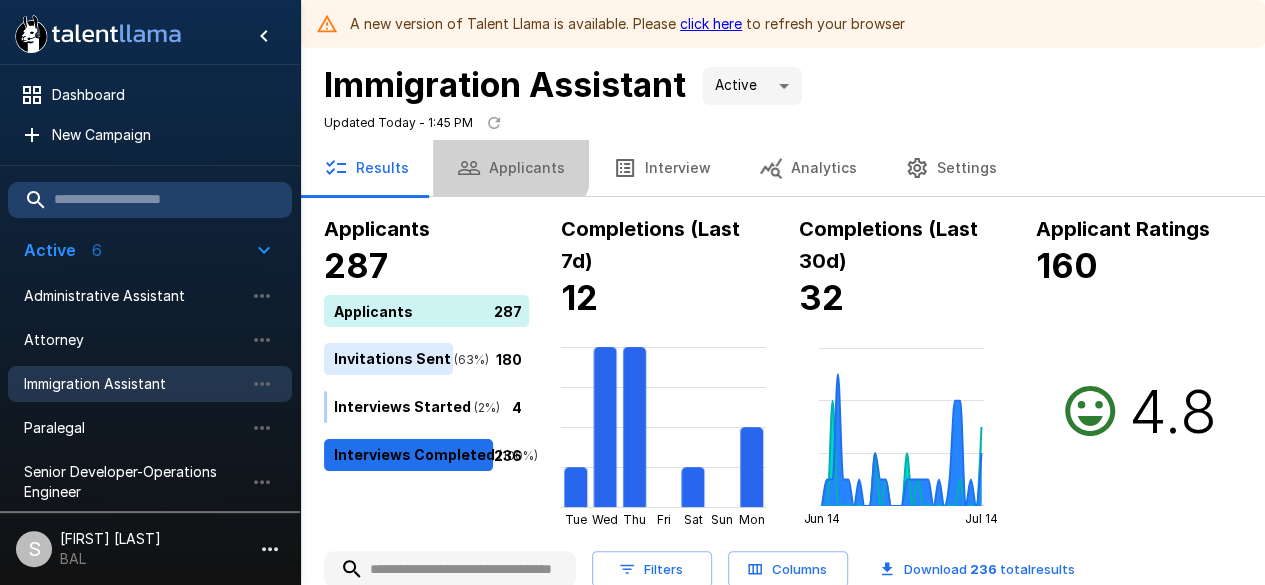 click on "Applicants" at bounding box center (511, 168) 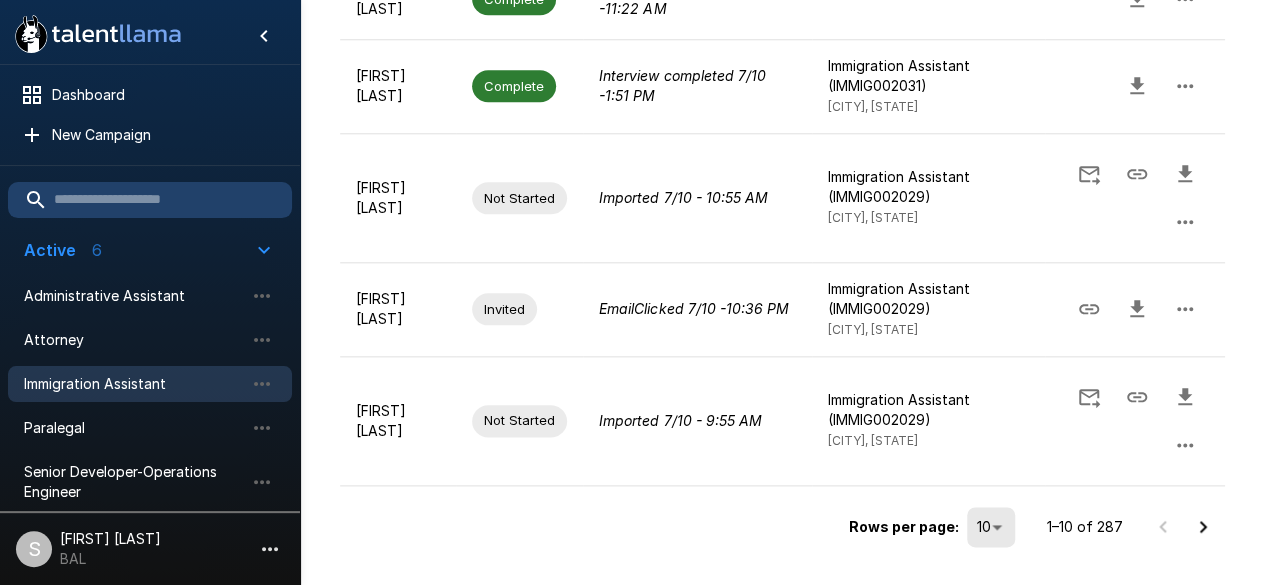 scroll, scrollTop: 1148, scrollLeft: 0, axis: vertical 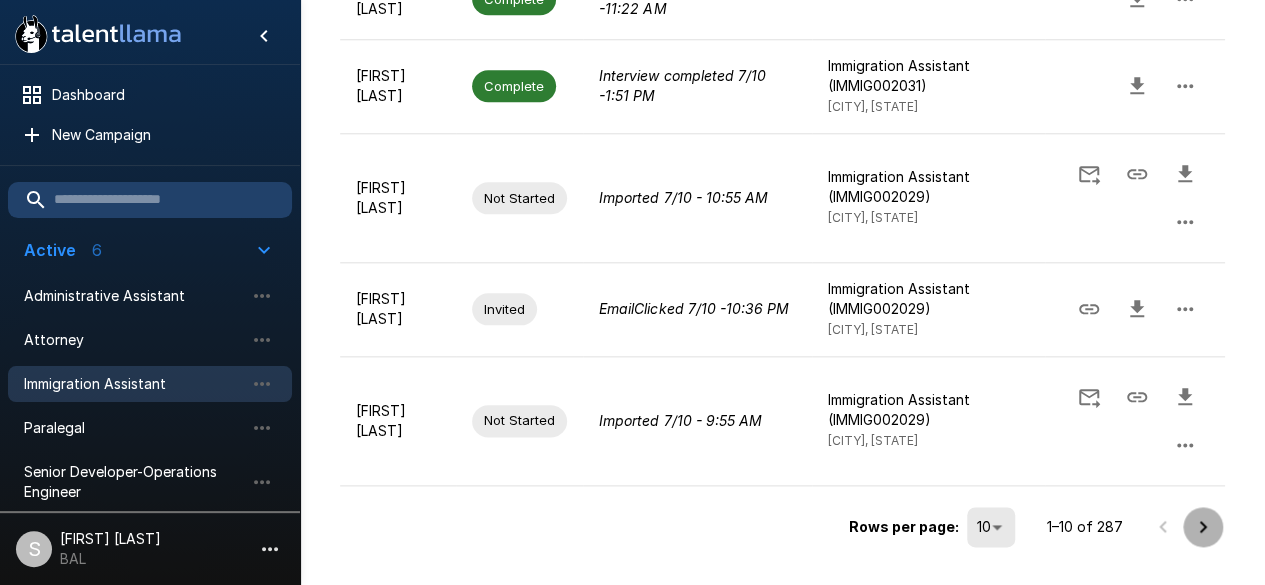 click 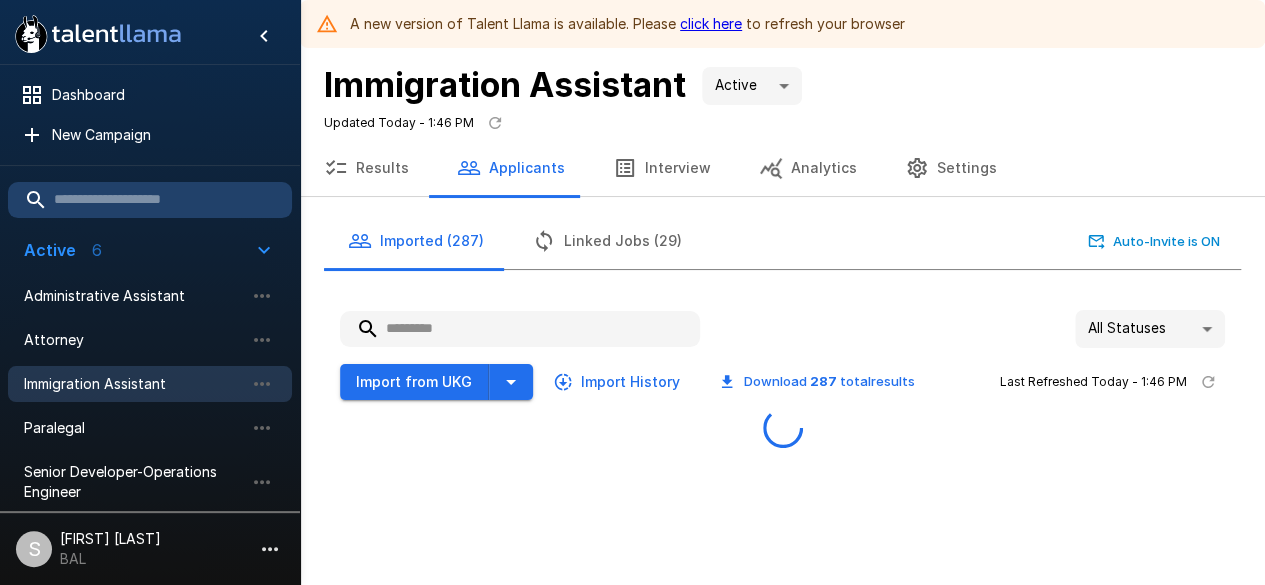 scroll, scrollTop: 0, scrollLeft: 0, axis: both 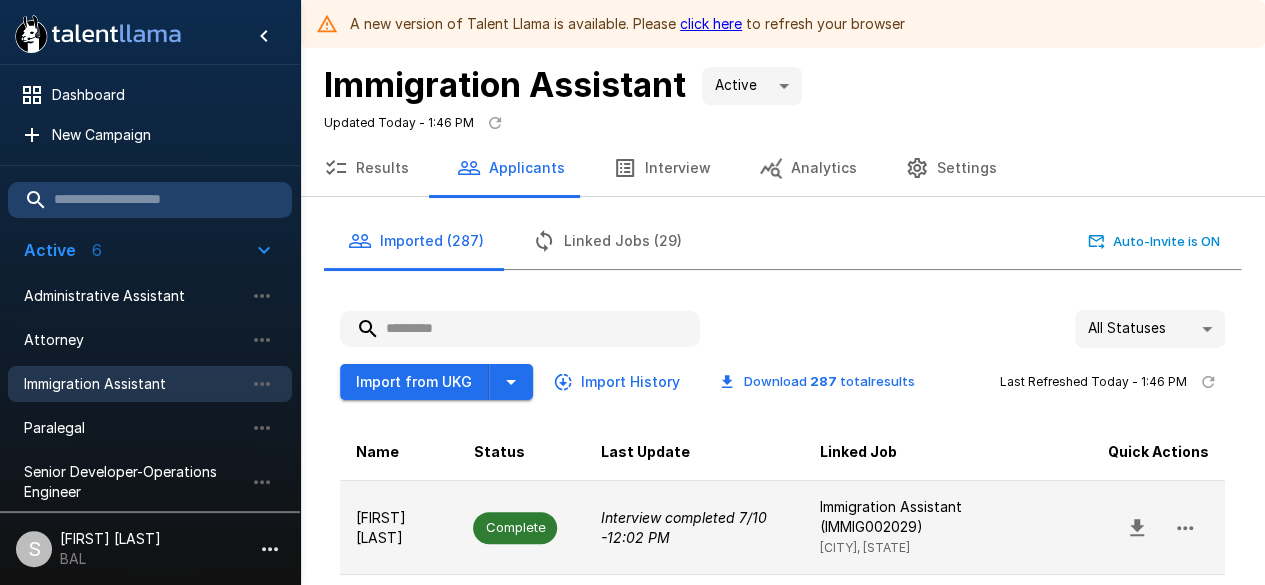 click on "[FIRST] [LAST]" at bounding box center [398, 528] 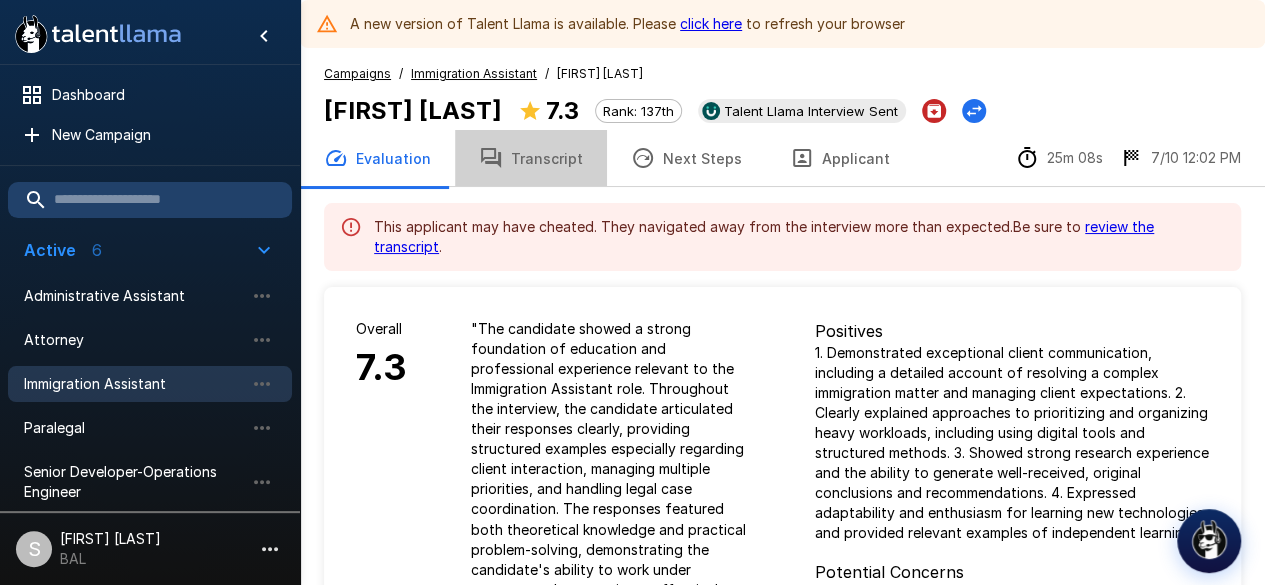 click on "Transcript" at bounding box center (531, 158) 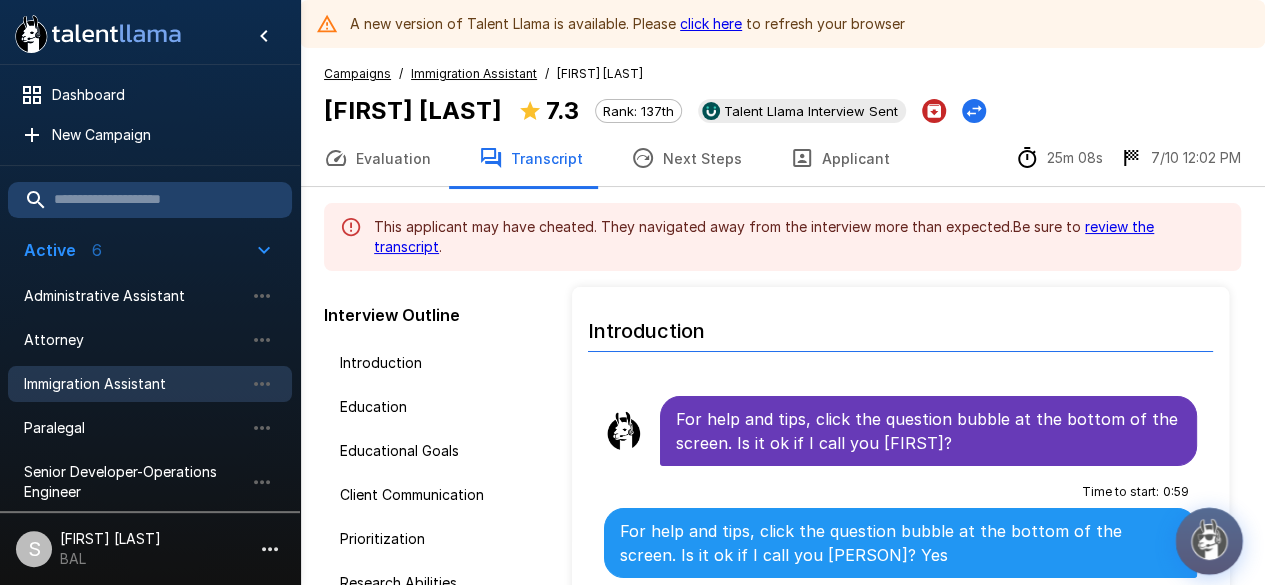 click at bounding box center [1209, 539] 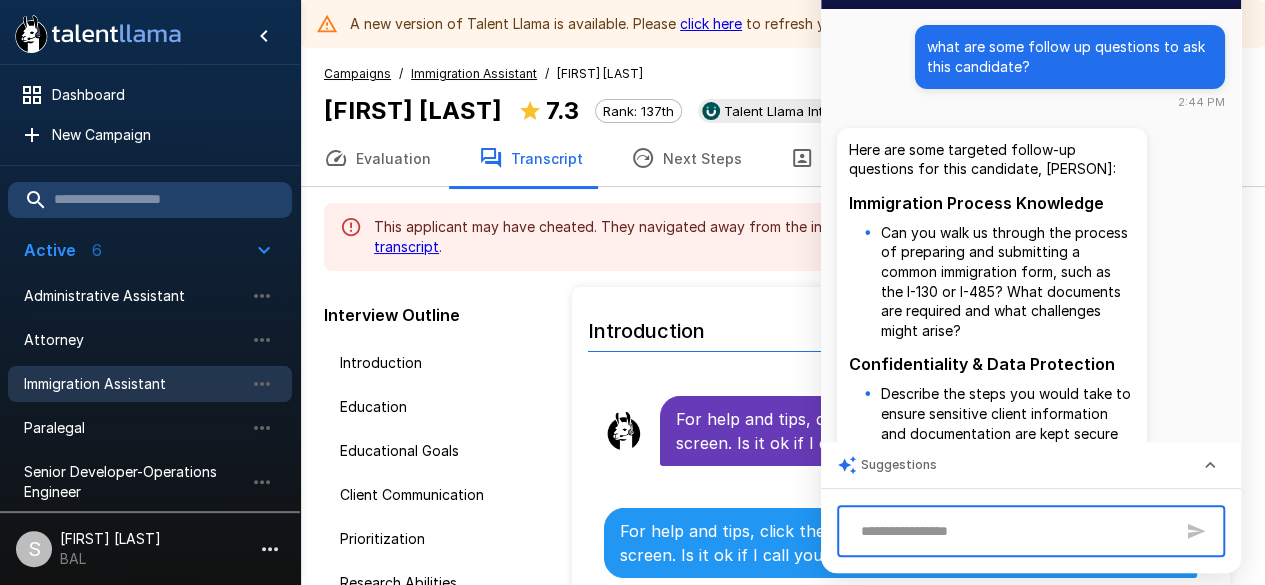 click at bounding box center (1012, 531) 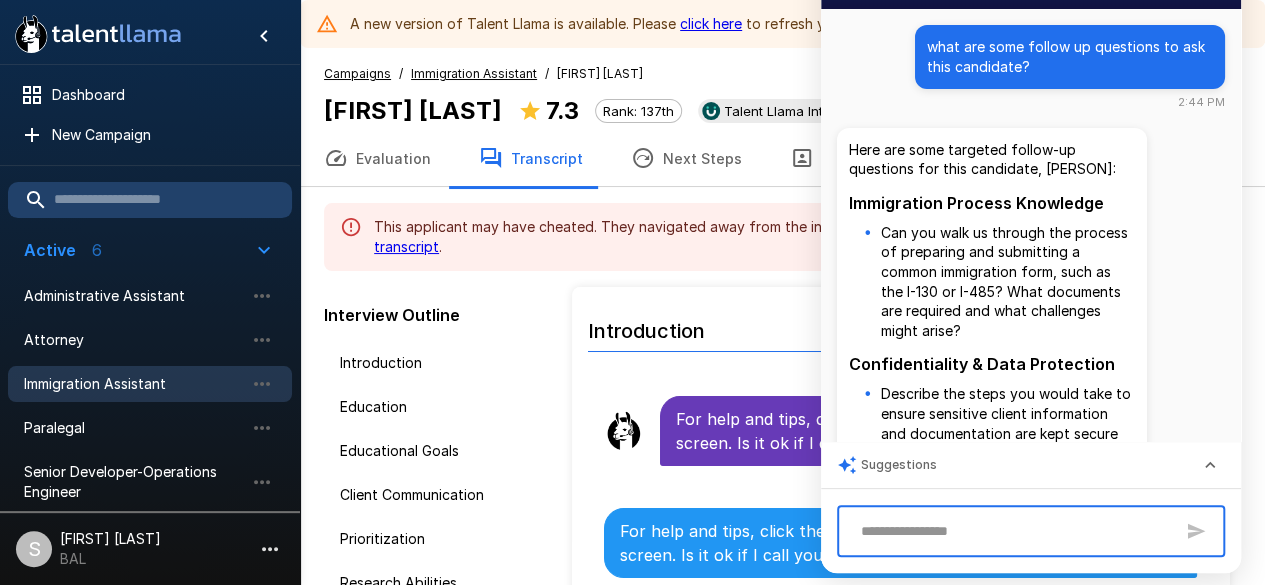 type on "**********" 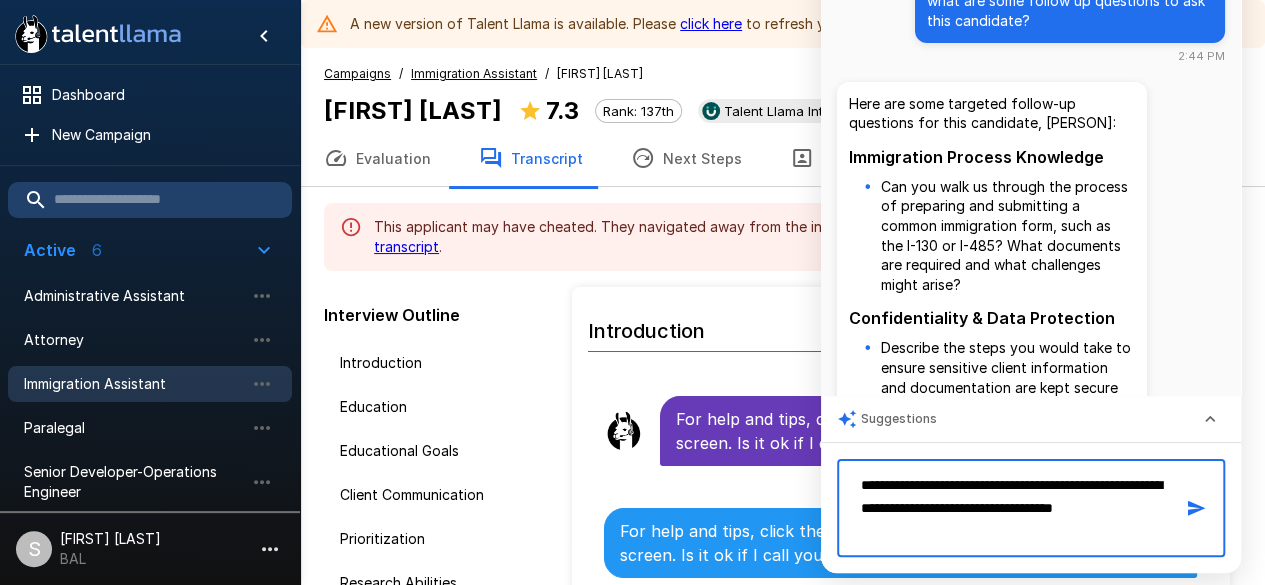 type 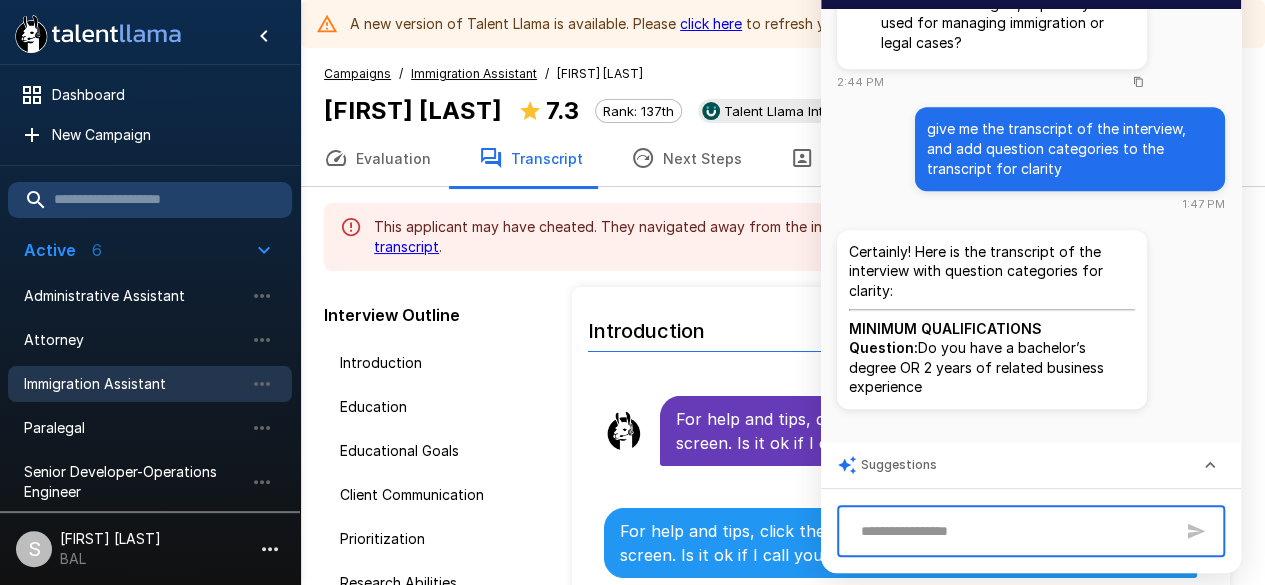 scroll, scrollTop: 1020, scrollLeft: 0, axis: vertical 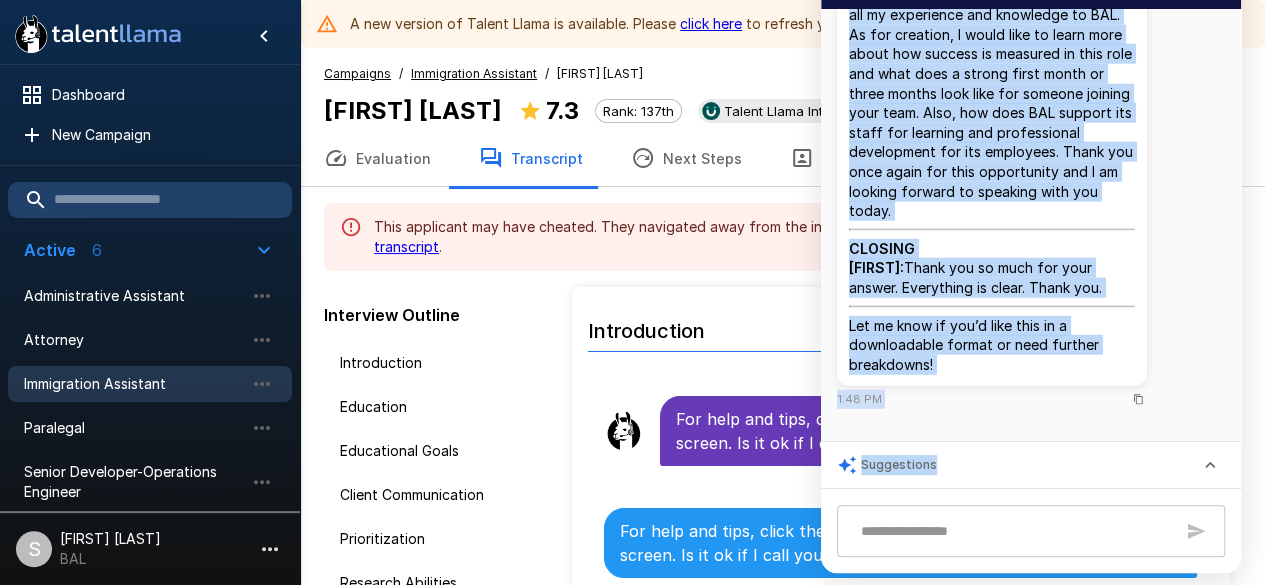 drag, startPoint x: 854, startPoint y: 175, endPoint x: 1109, endPoint y: 286, distance: 278.11148 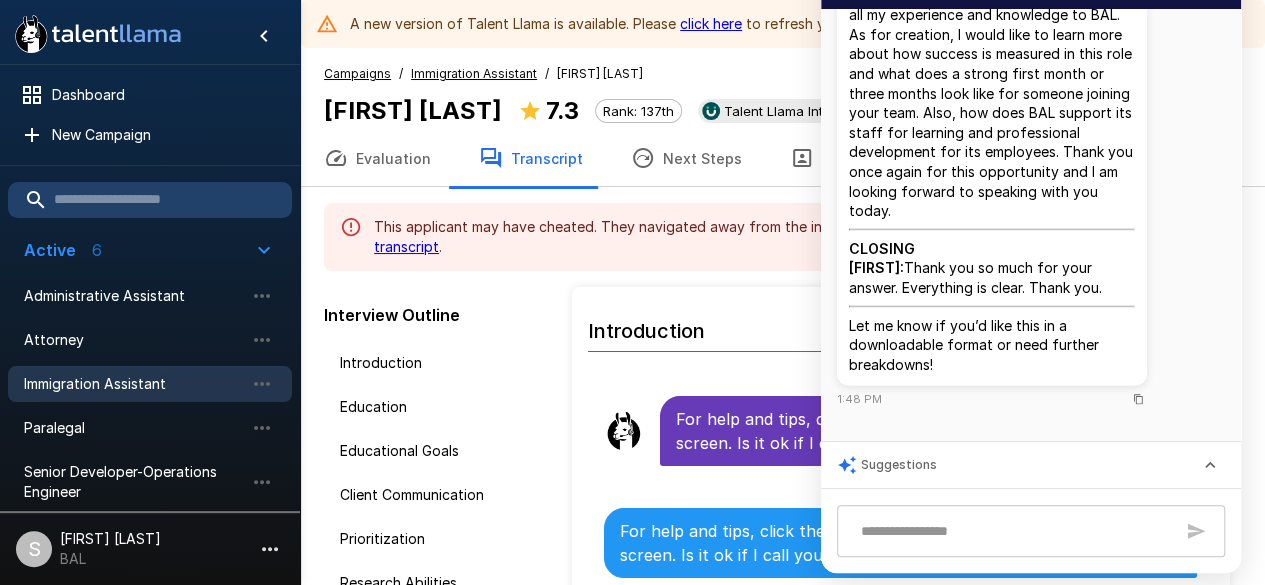 click on "Immigration Assistant" at bounding box center [474, 73] 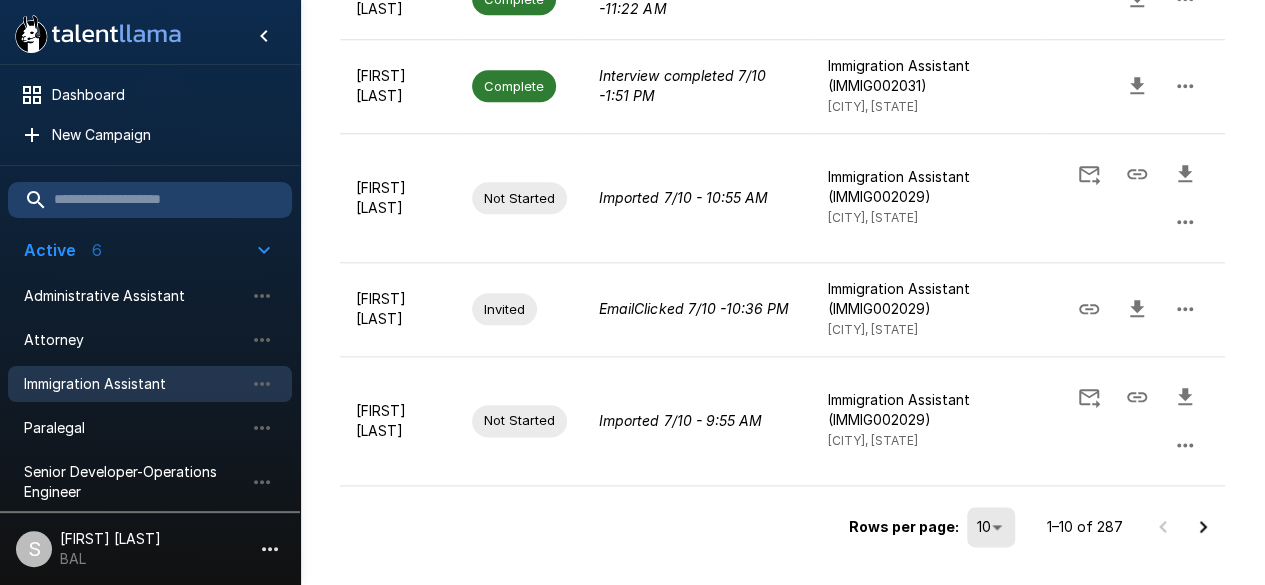 scroll, scrollTop: 1148, scrollLeft: 0, axis: vertical 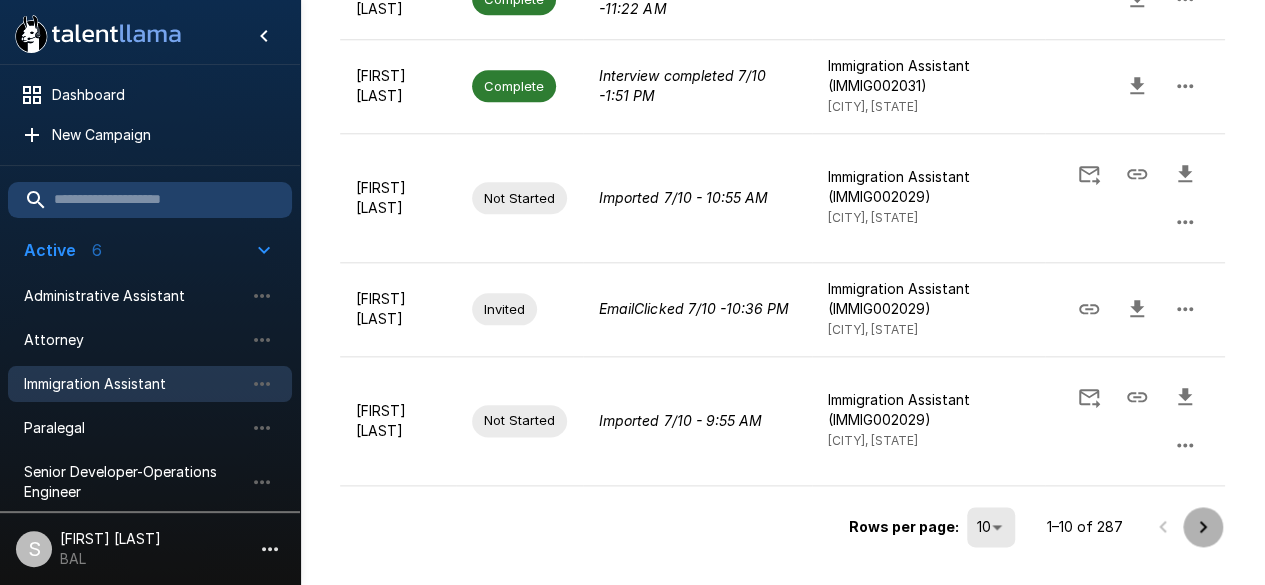click 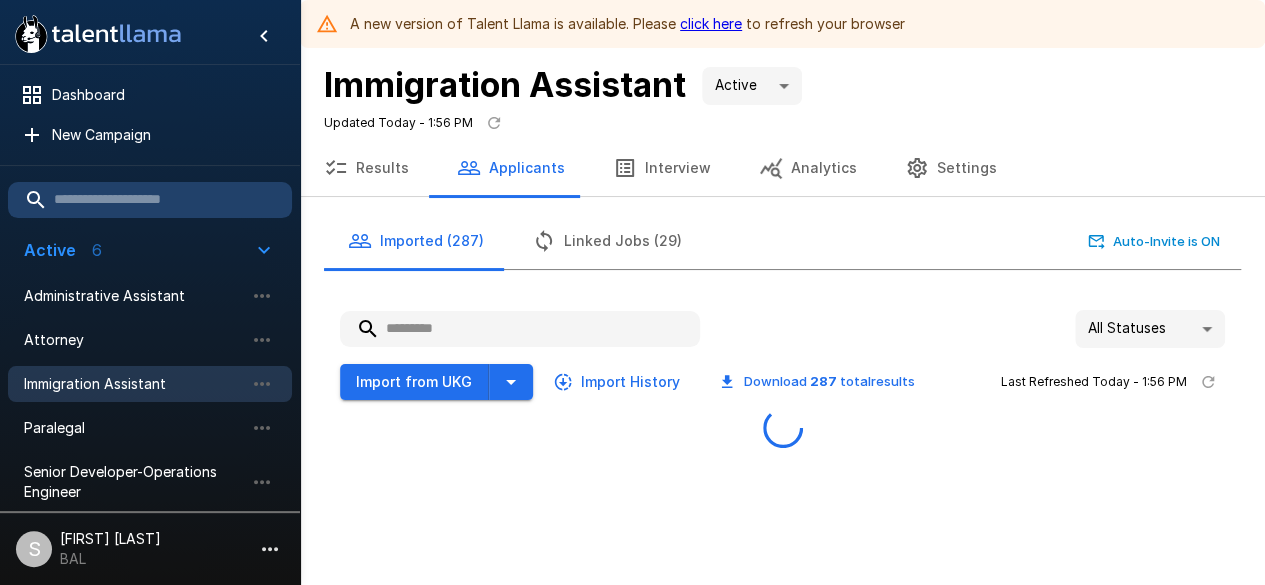 scroll, scrollTop: 0, scrollLeft: 0, axis: both 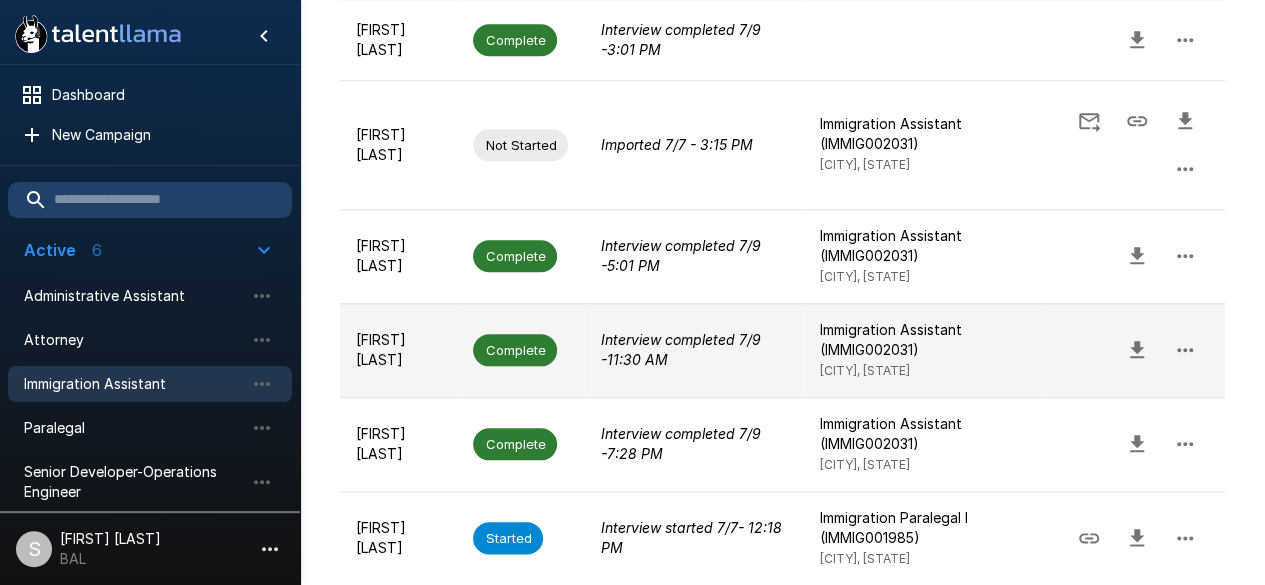 click on "Complete" at bounding box center (515, 350) 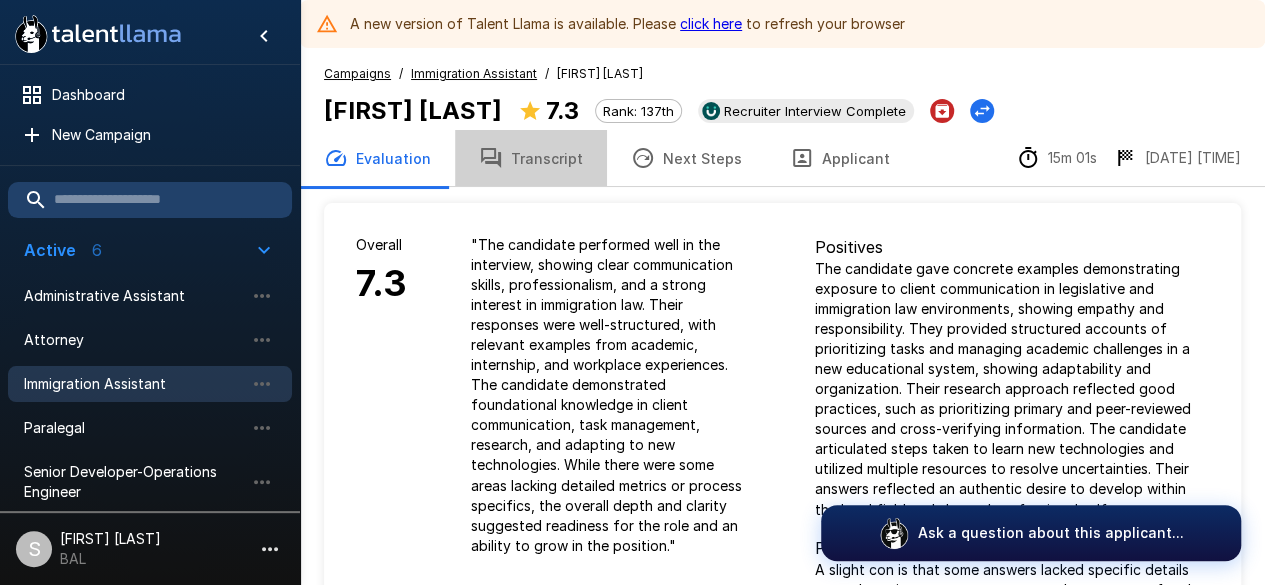click on "Transcript" at bounding box center [531, 158] 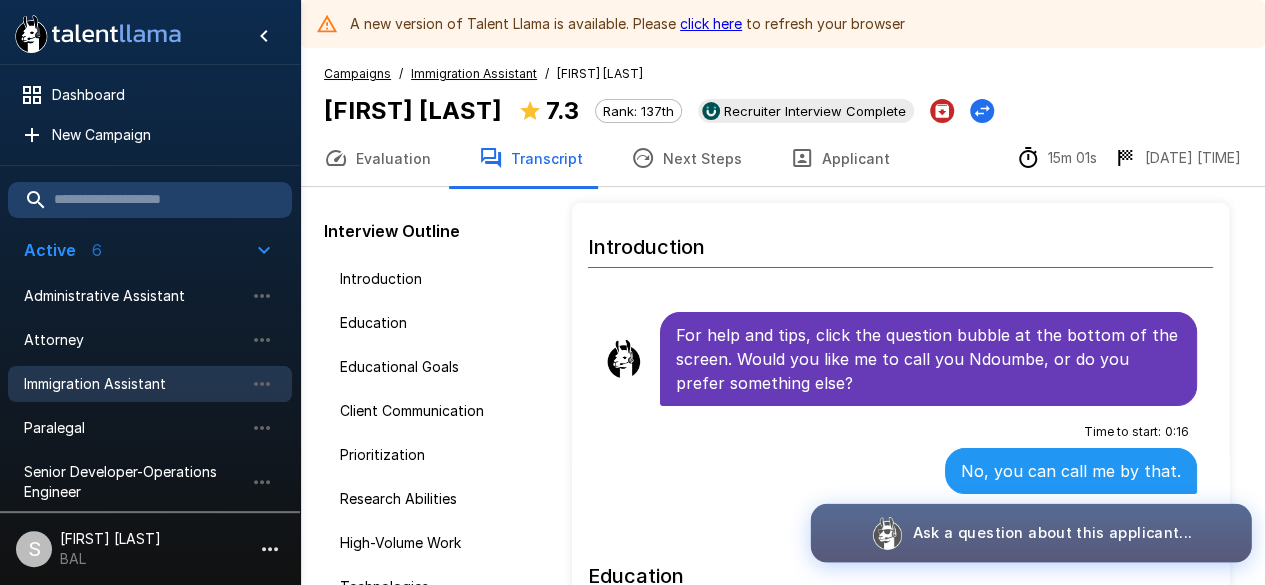 click on "Ask a question about this applicant..." at bounding box center (1051, 532) 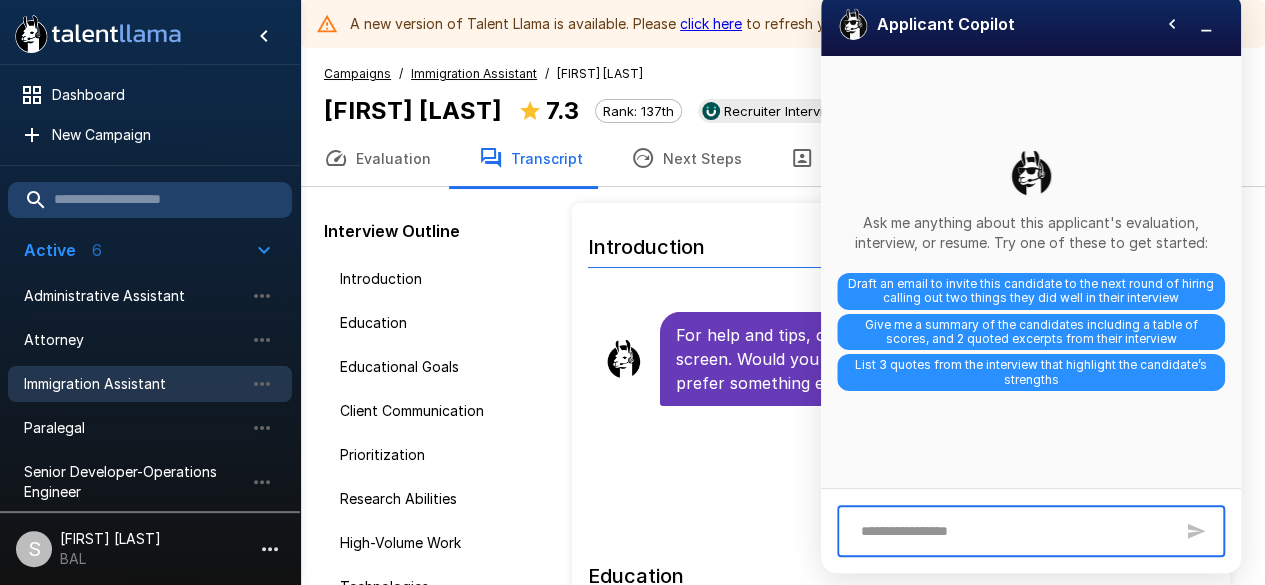 type on "**********" 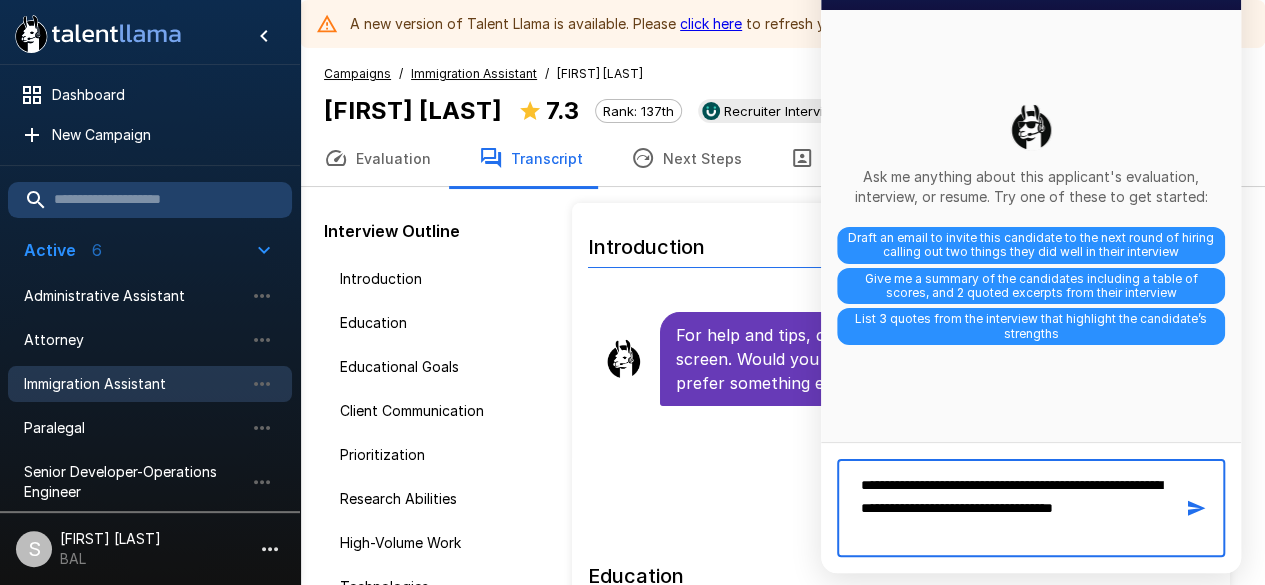 type 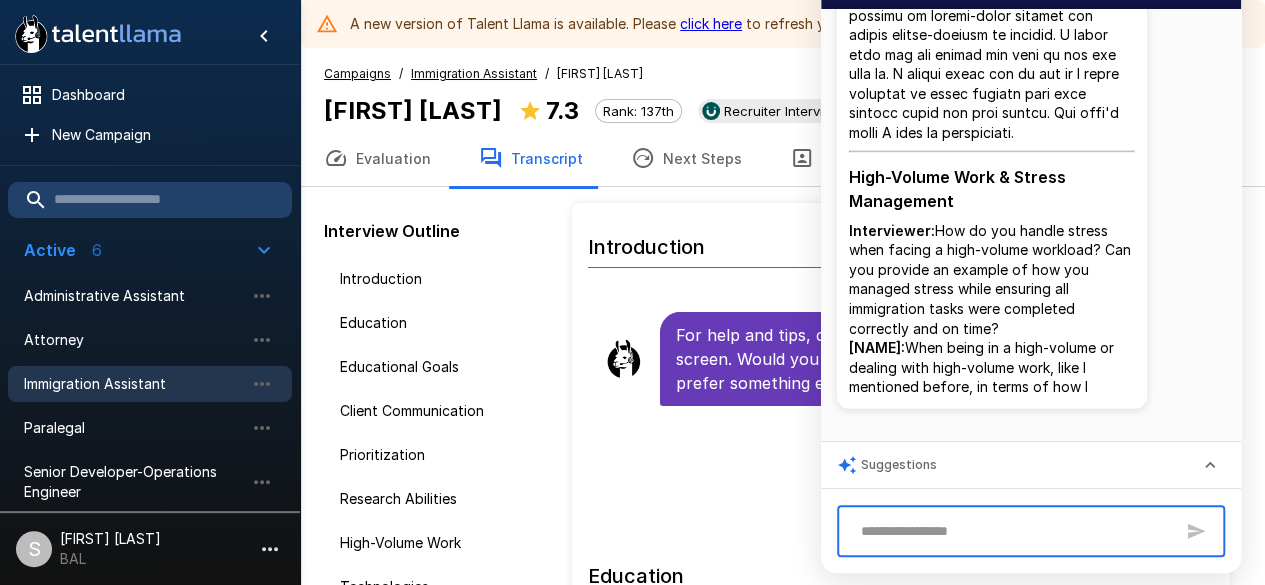 scroll, scrollTop: 2810, scrollLeft: 0, axis: vertical 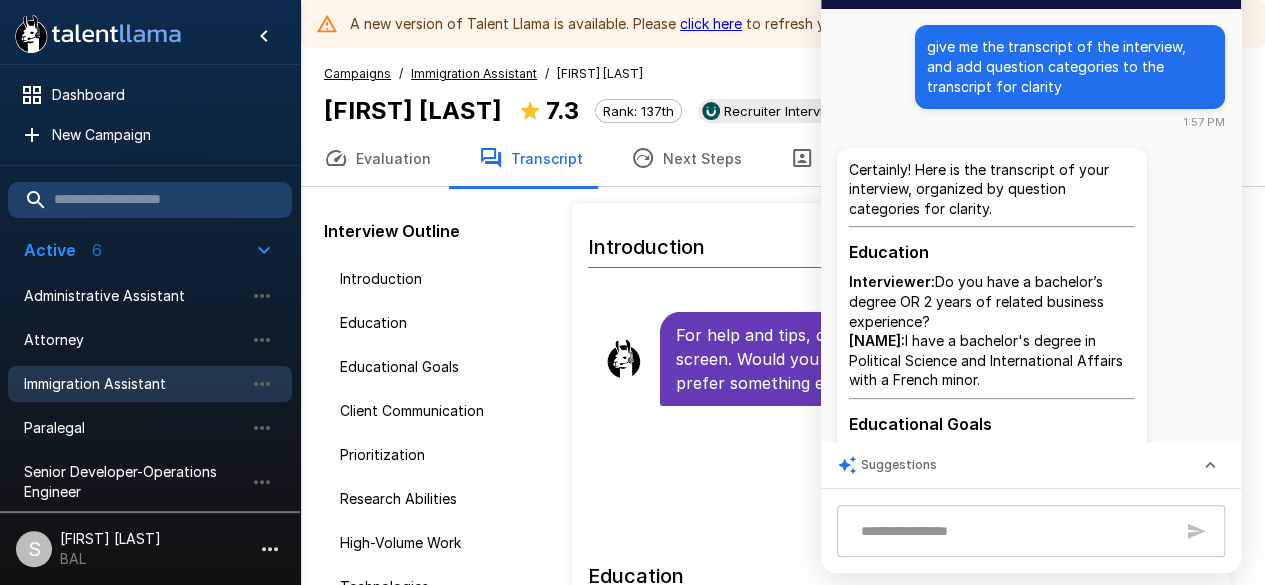 click on "Certainly! Here is the transcript of your interview, organized by question categories for clarity.
Education
Interviewer: Do you have a bachelor’s degree OR 2 years of related business experience?
Ndoumbe: I have a bachelor's degree in Political Science and International Affairs with a French minor.
Educational Goals
Interviewer: Law school? Considering your background and experience, have you thought about pursuing a legal career through law school?
Ndoumbe: It is my intention eventually to pursue a career in law and I also am very interested in immigration law, which is why I had applied to this position and take some time in getting my foot in this field before going straight to law school.
Client Communication
Interviewer: Have you been exposed to client communication procedures or requirements through internships, coursework, or extracurricular activities?
Ndoumbe:
Prioritization & Organization
Interviewer:
Ndoumbe:
Research Abilities
Interviewer:
Ndoumbe:" at bounding box center [992, 3394] 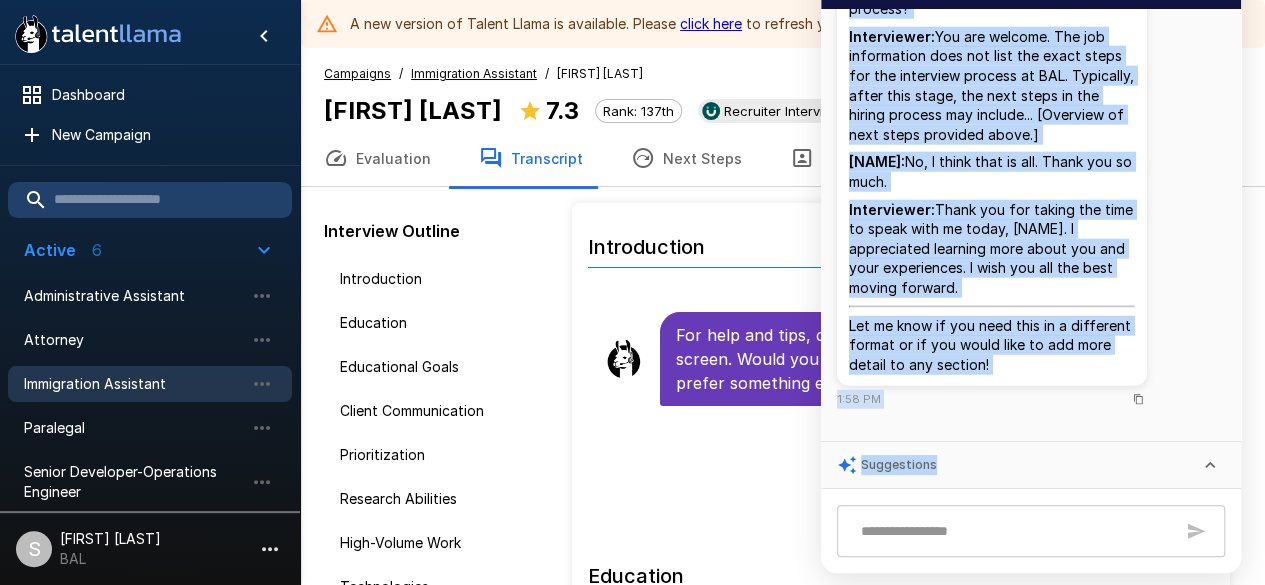 scroll, scrollTop: 6442, scrollLeft: 0, axis: vertical 